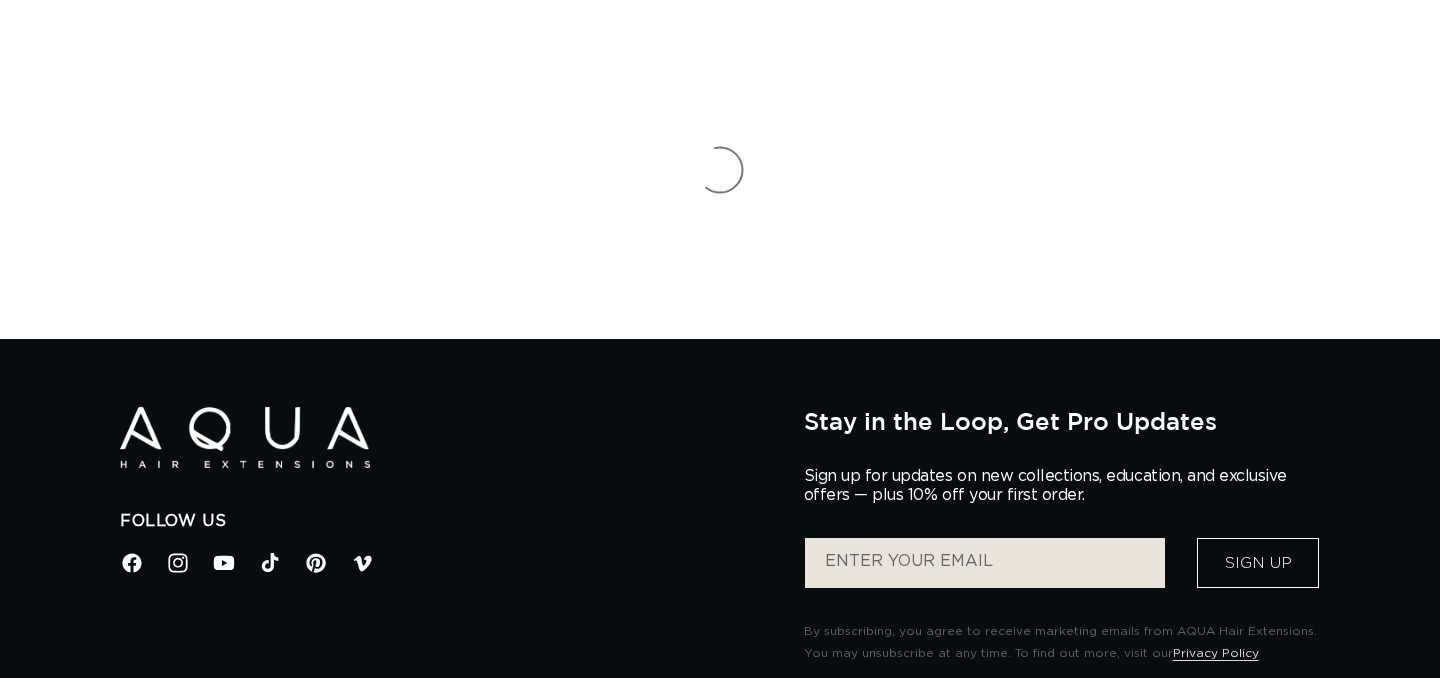 scroll, scrollTop: 0, scrollLeft: 0, axis: both 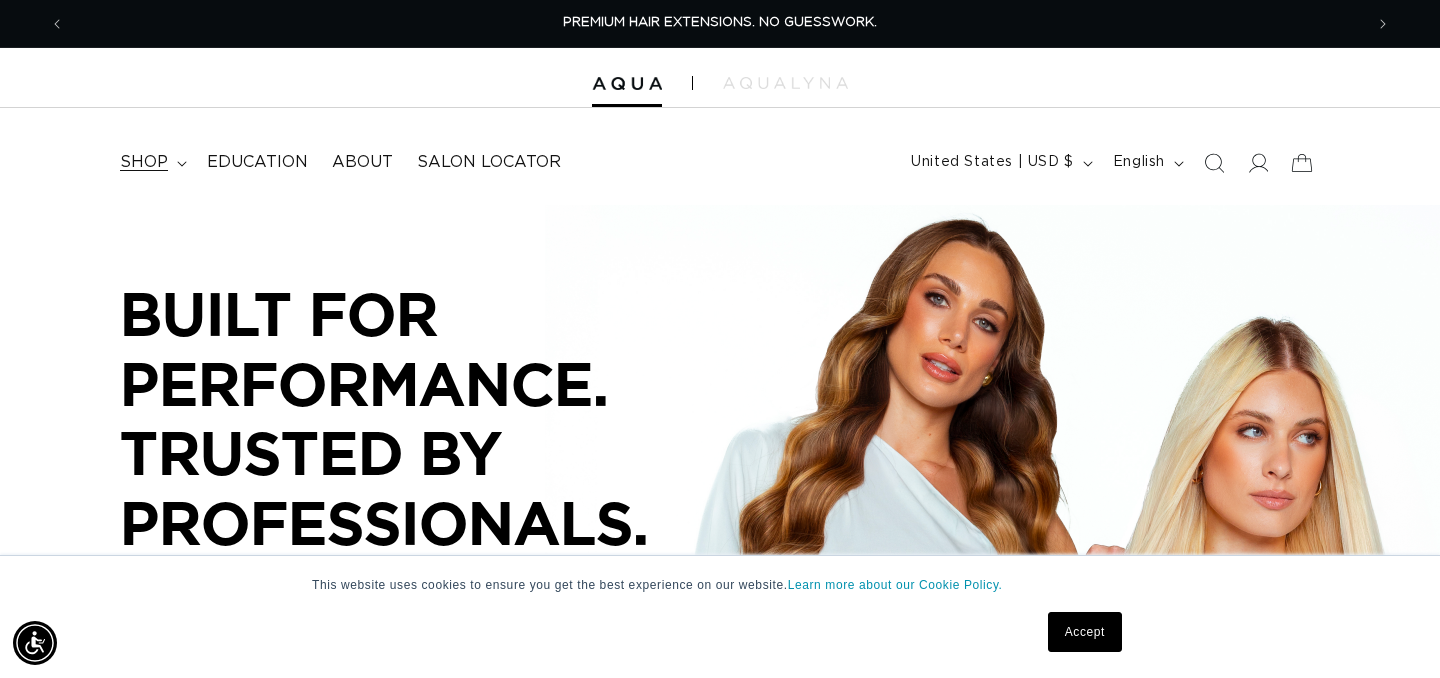 click on "shop" at bounding box center (151, 162) 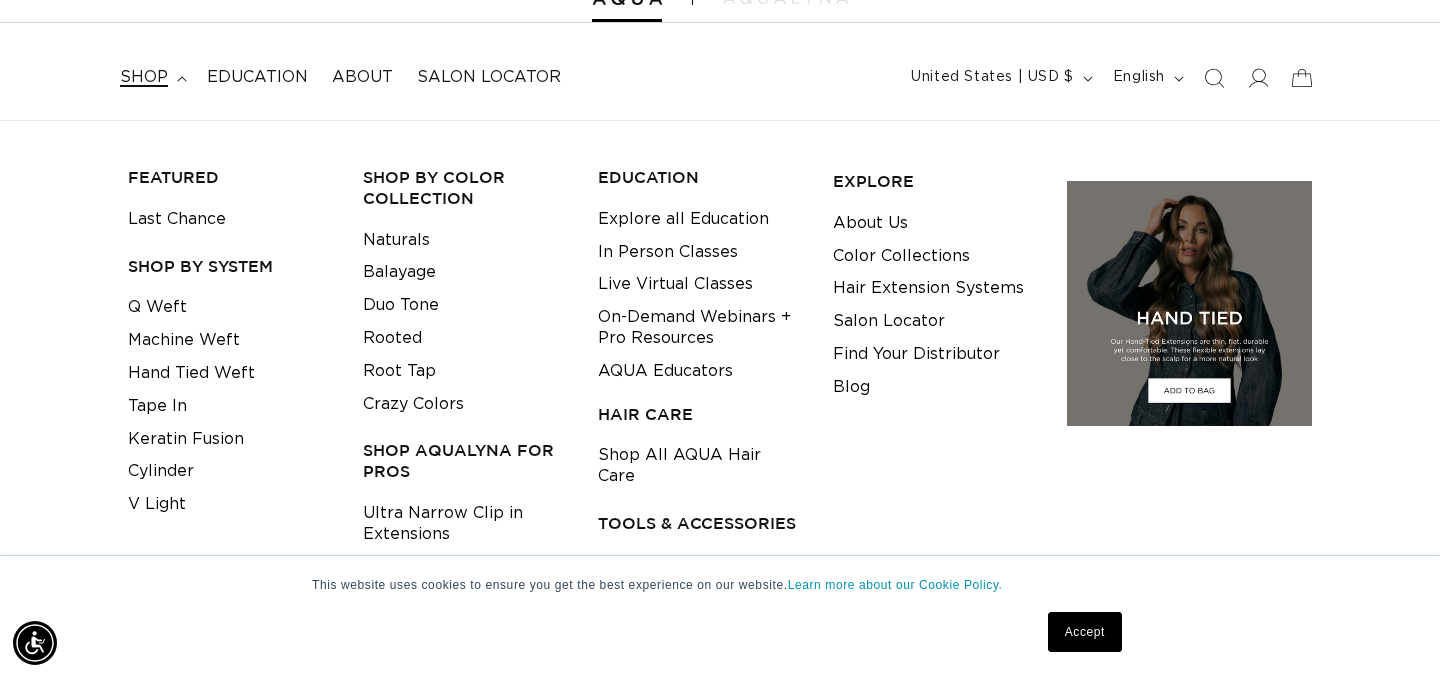 scroll, scrollTop: 107, scrollLeft: 0, axis: vertical 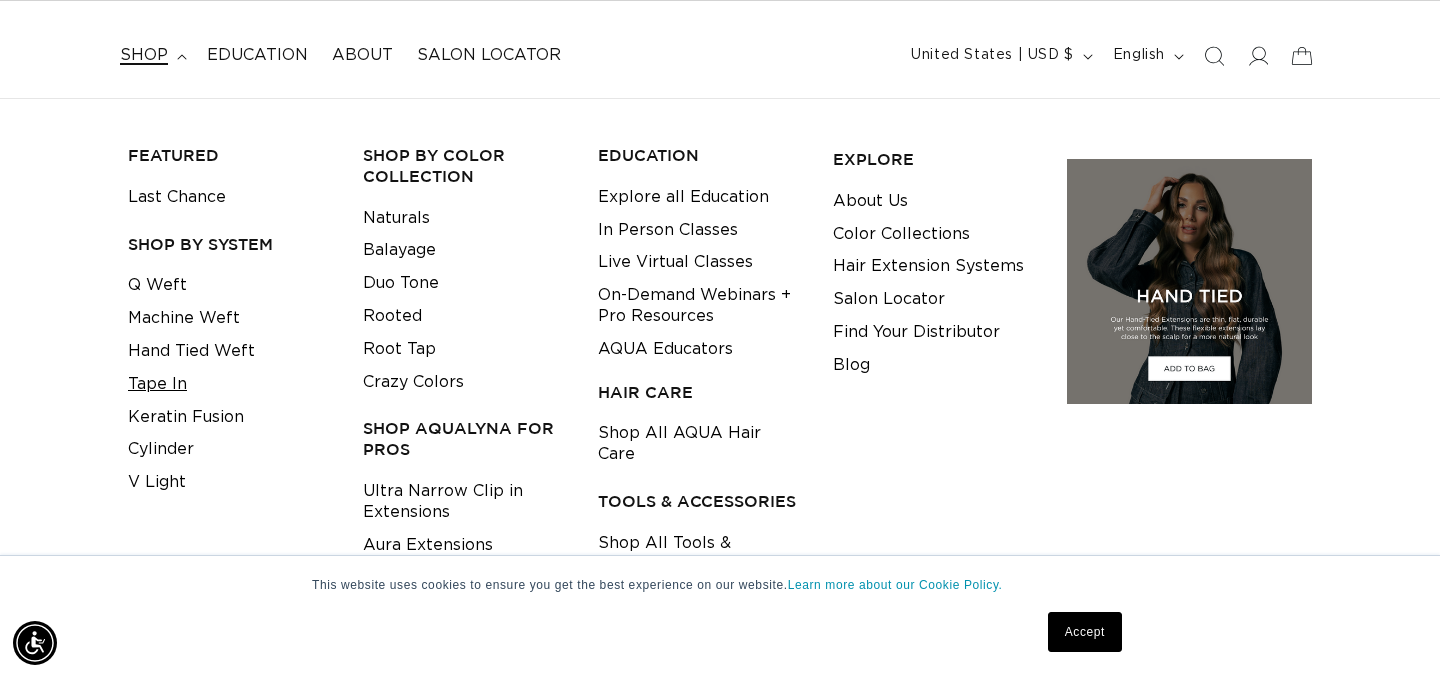 click on "Tape In" at bounding box center (157, 384) 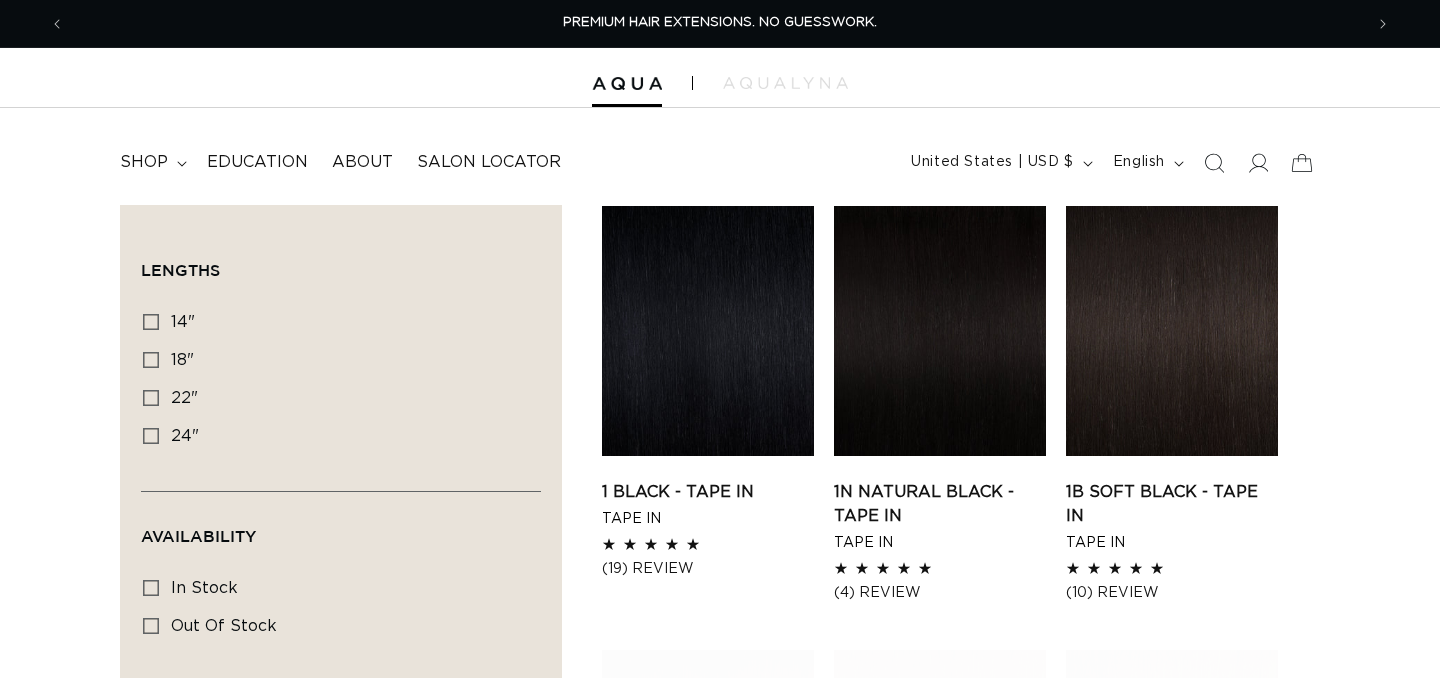 scroll, scrollTop: 0, scrollLeft: 0, axis: both 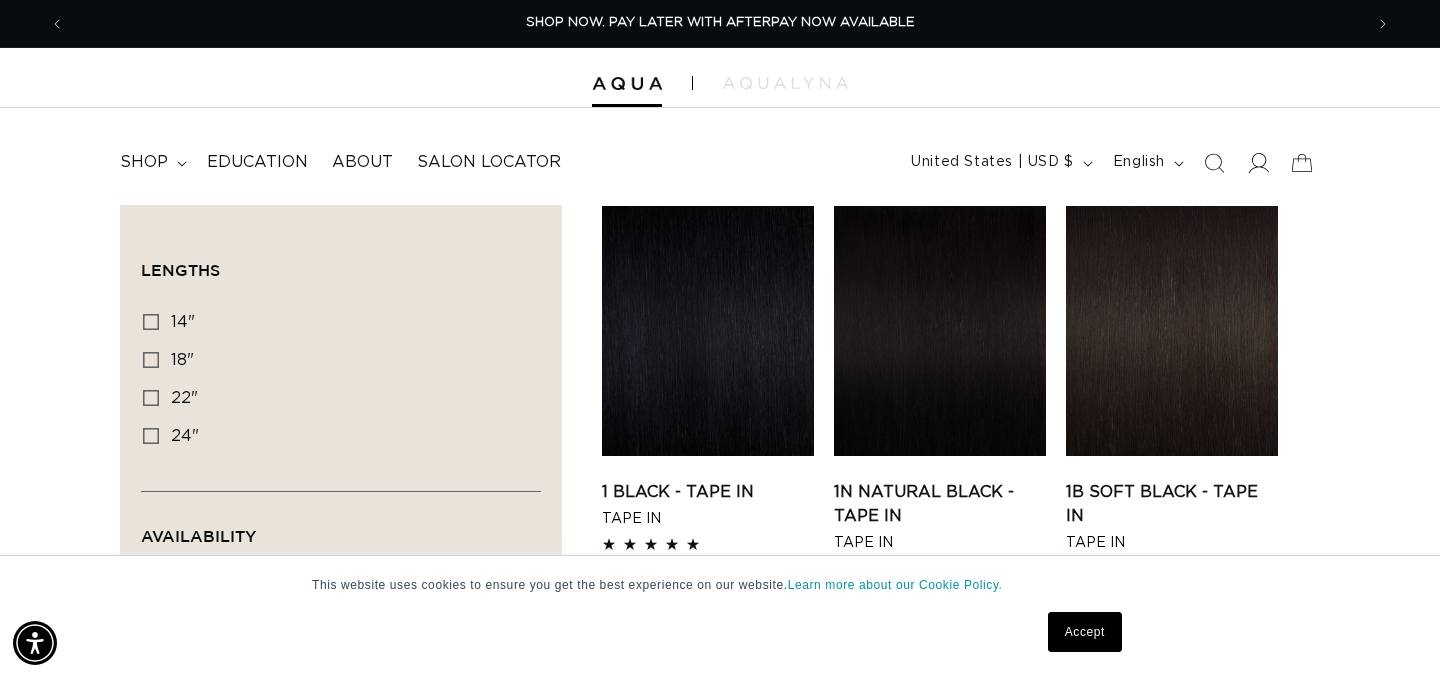 click at bounding box center [1258, 163] 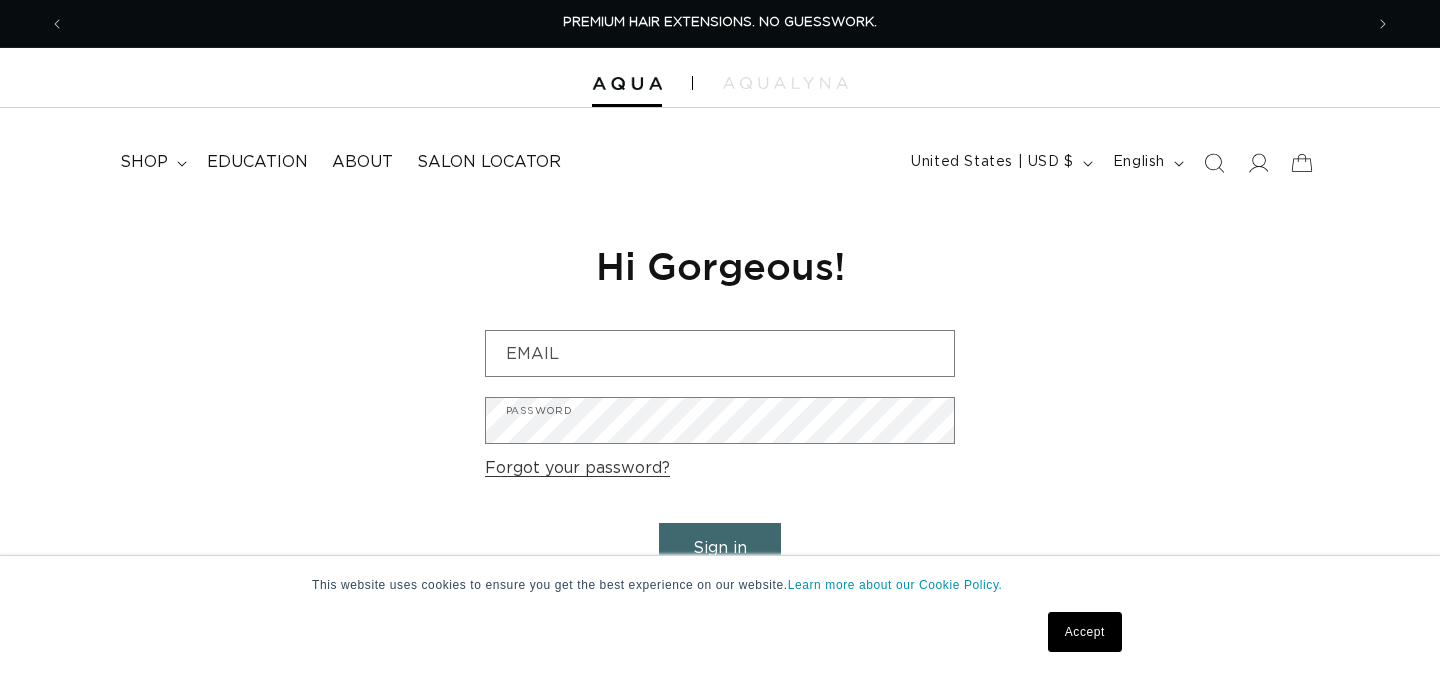 scroll, scrollTop: 0, scrollLeft: 0, axis: both 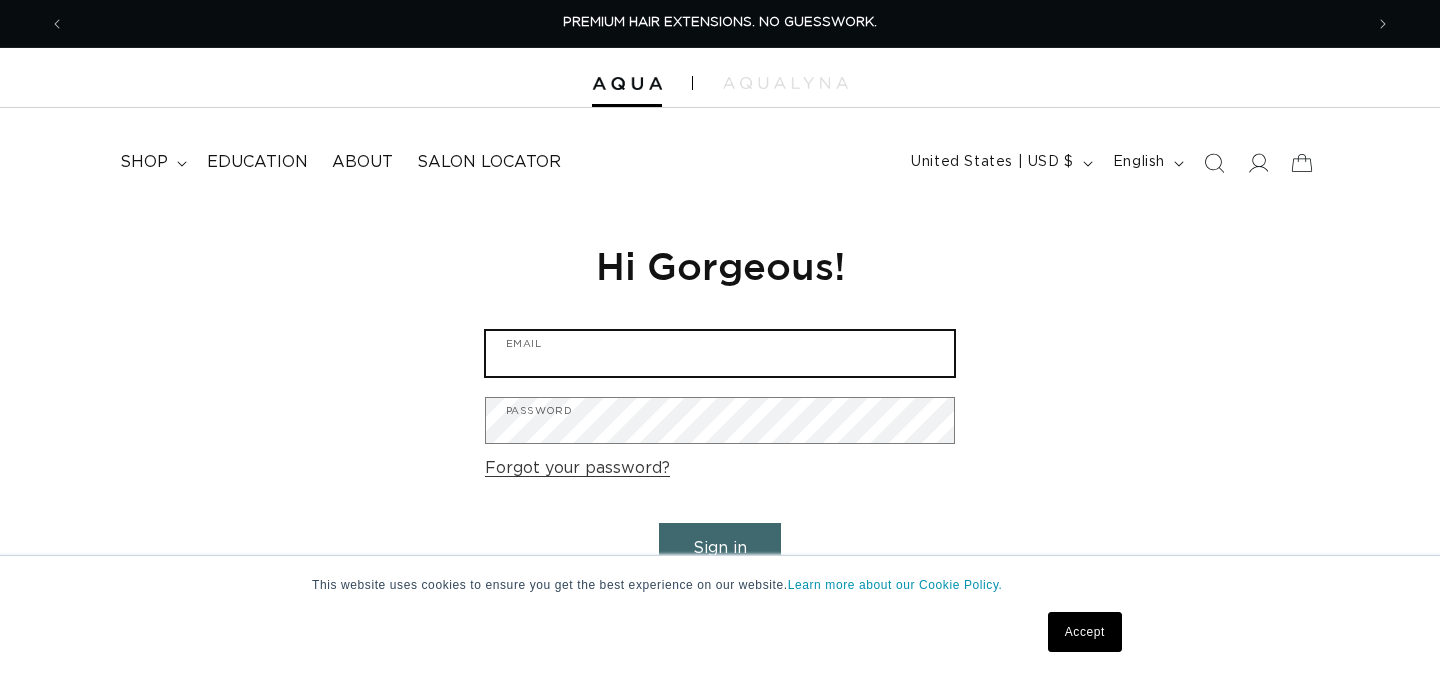 click on "Email" at bounding box center [720, 353] 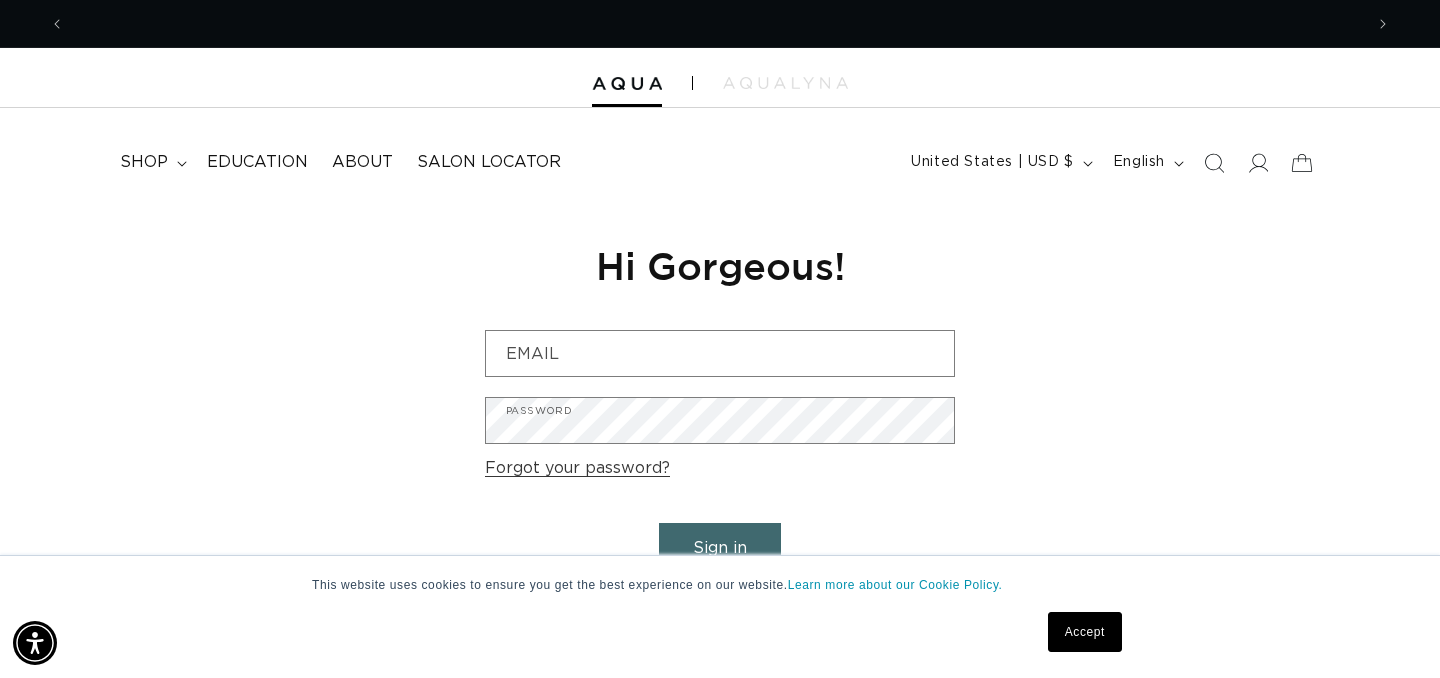 scroll, scrollTop: 0, scrollLeft: 2596, axis: horizontal 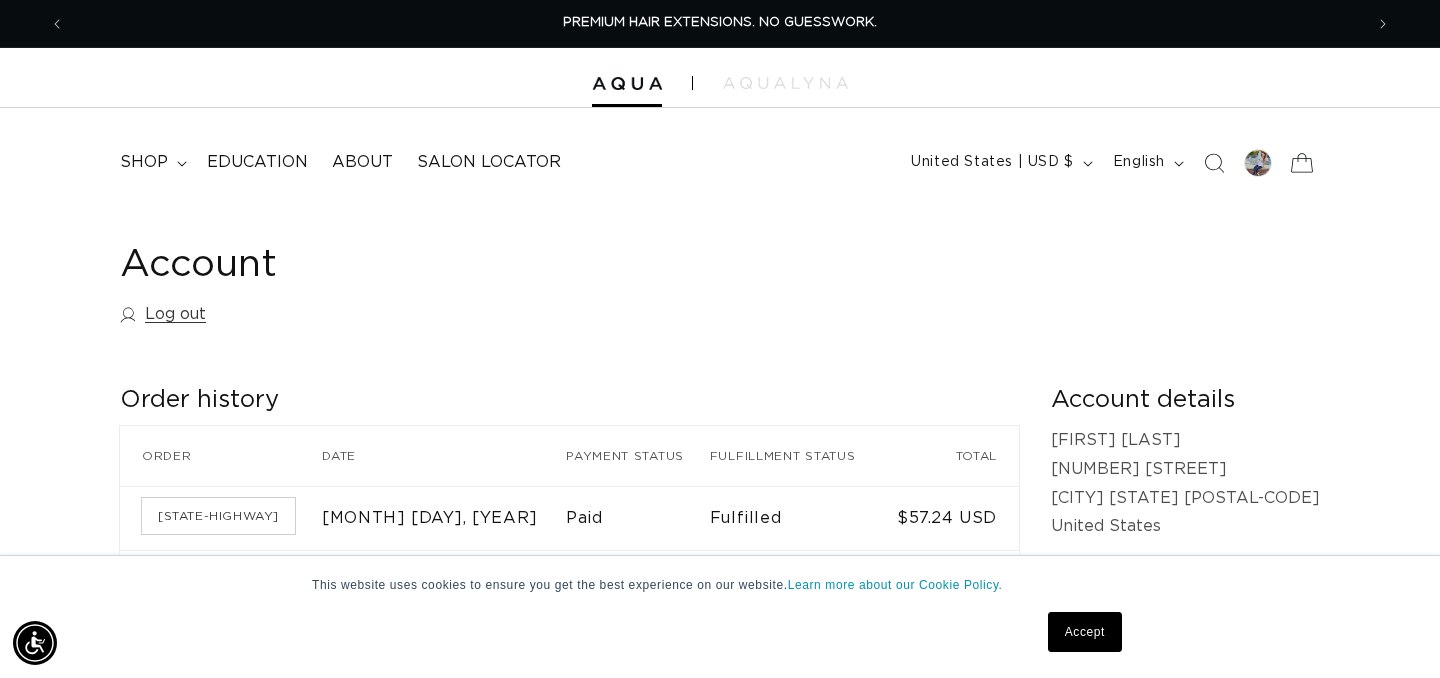 click 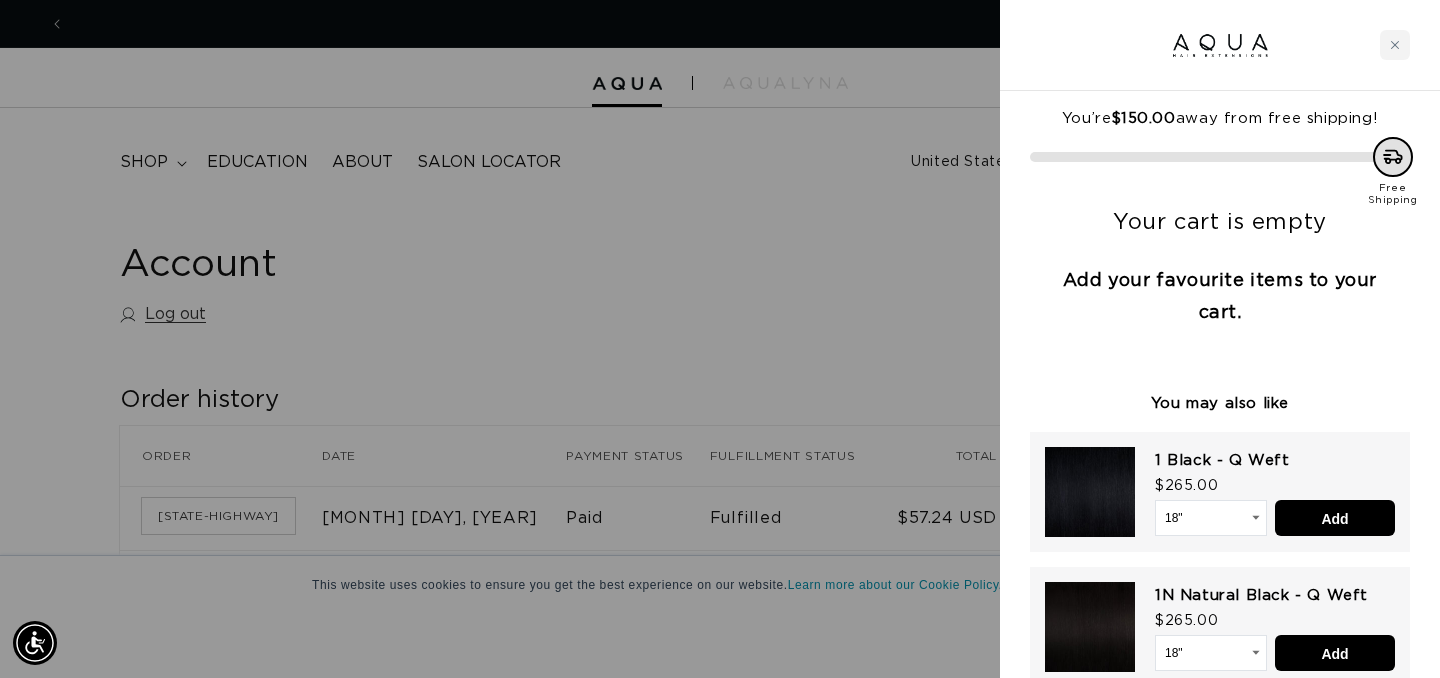 scroll, scrollTop: 0, scrollLeft: 1298, axis: horizontal 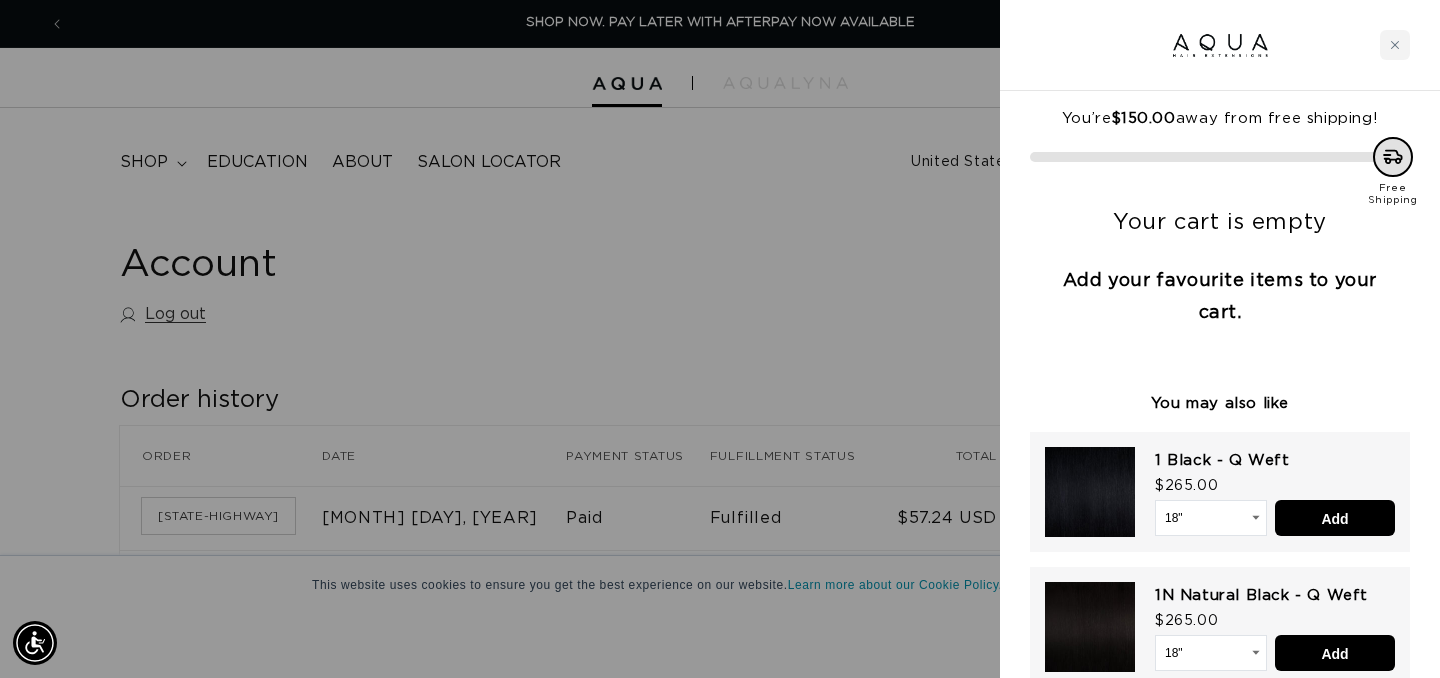 click at bounding box center (720, 339) 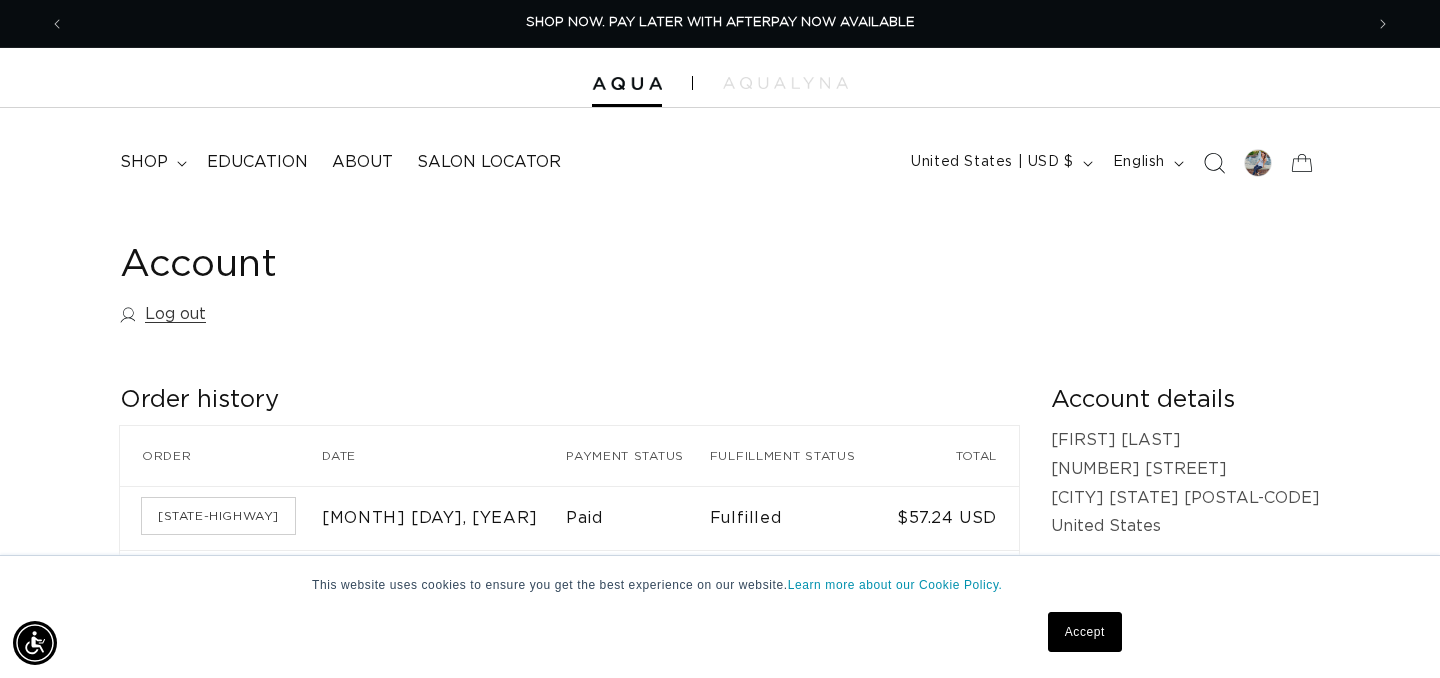 click at bounding box center [1214, 163] 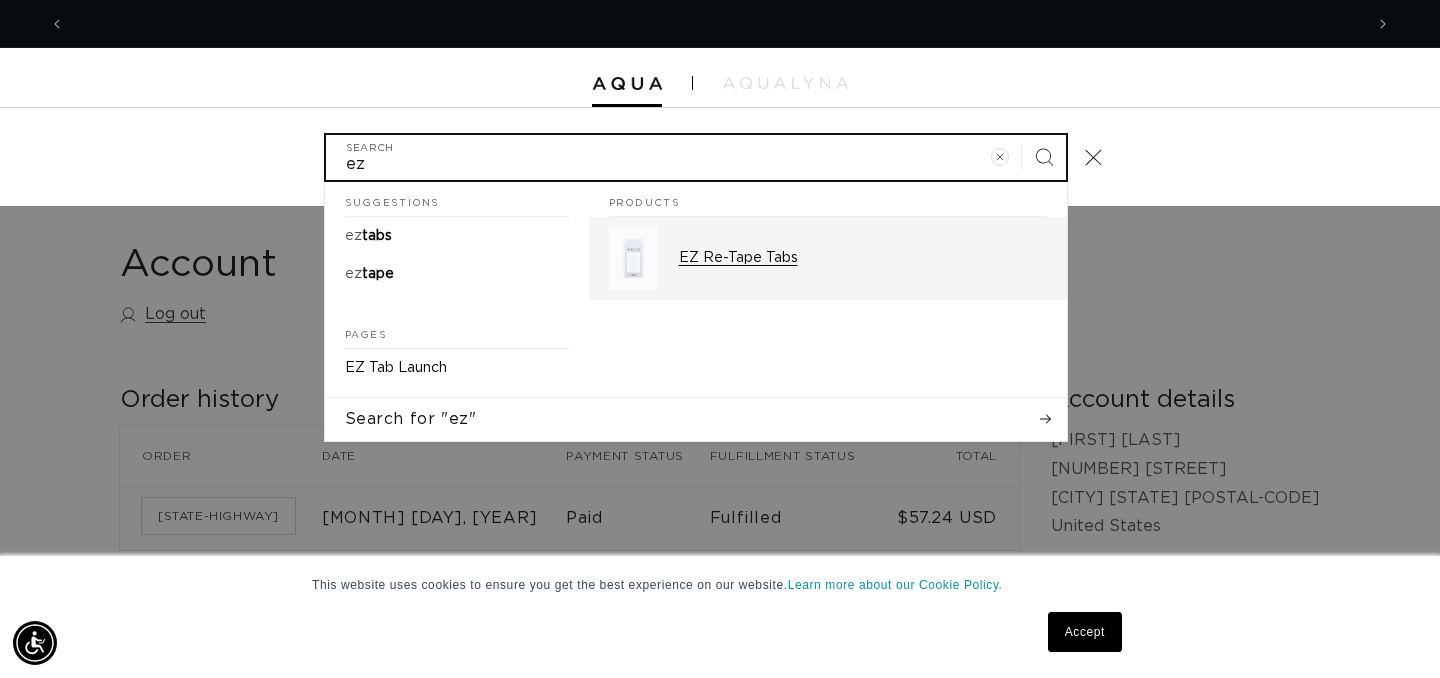 scroll, scrollTop: 0, scrollLeft: 0, axis: both 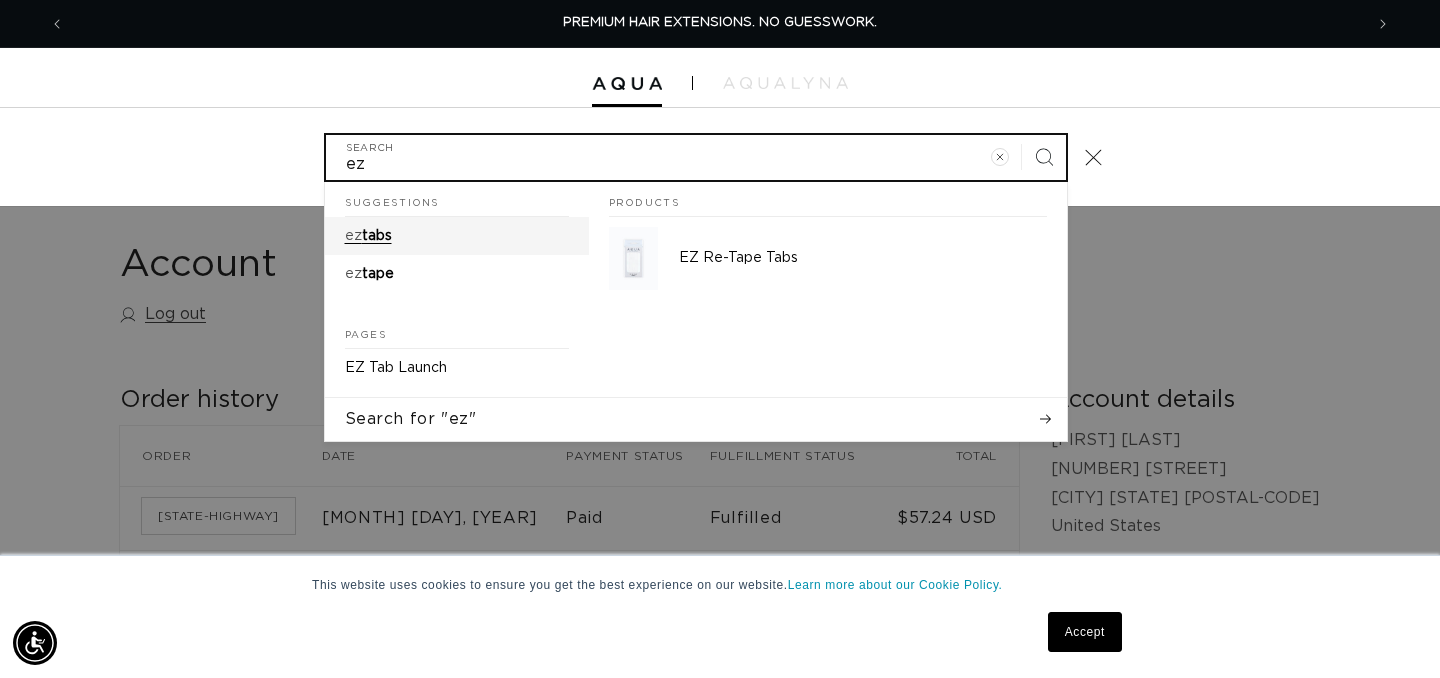 type on "ez" 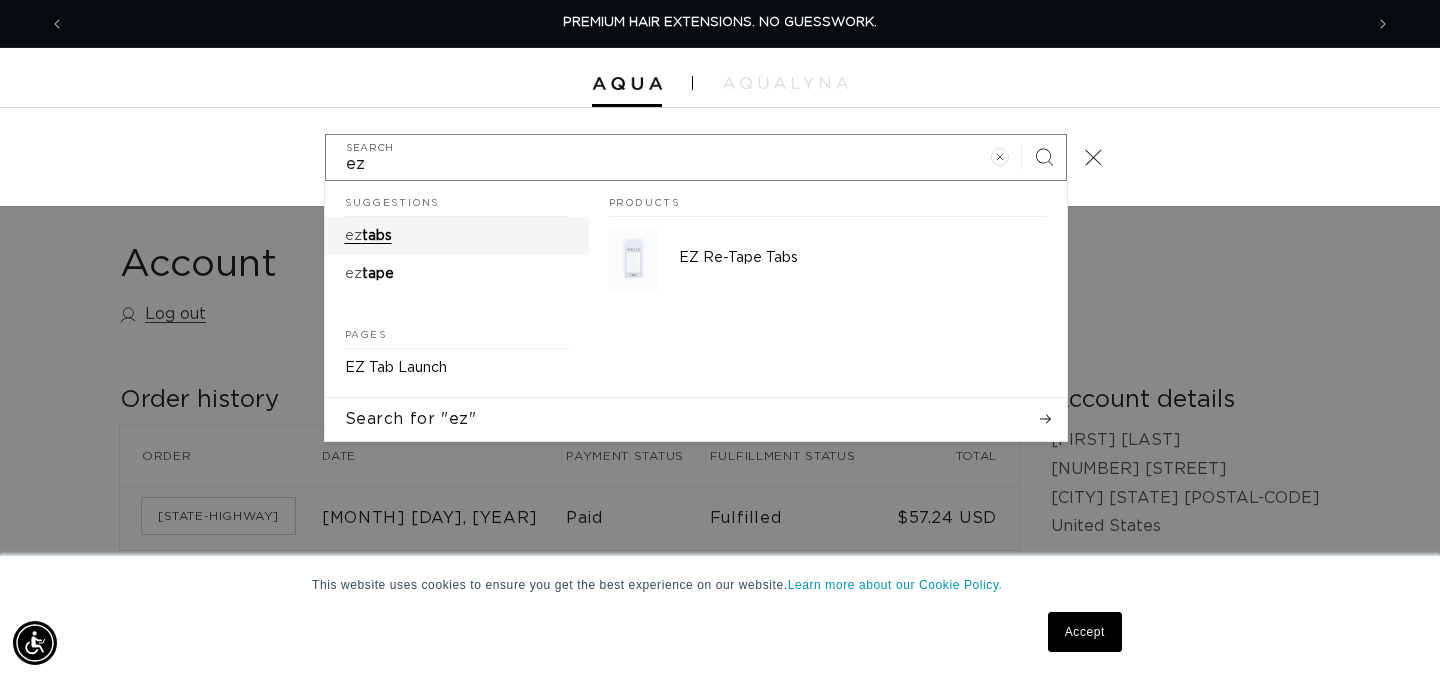 click on "ez  tabs" at bounding box center (457, 236) 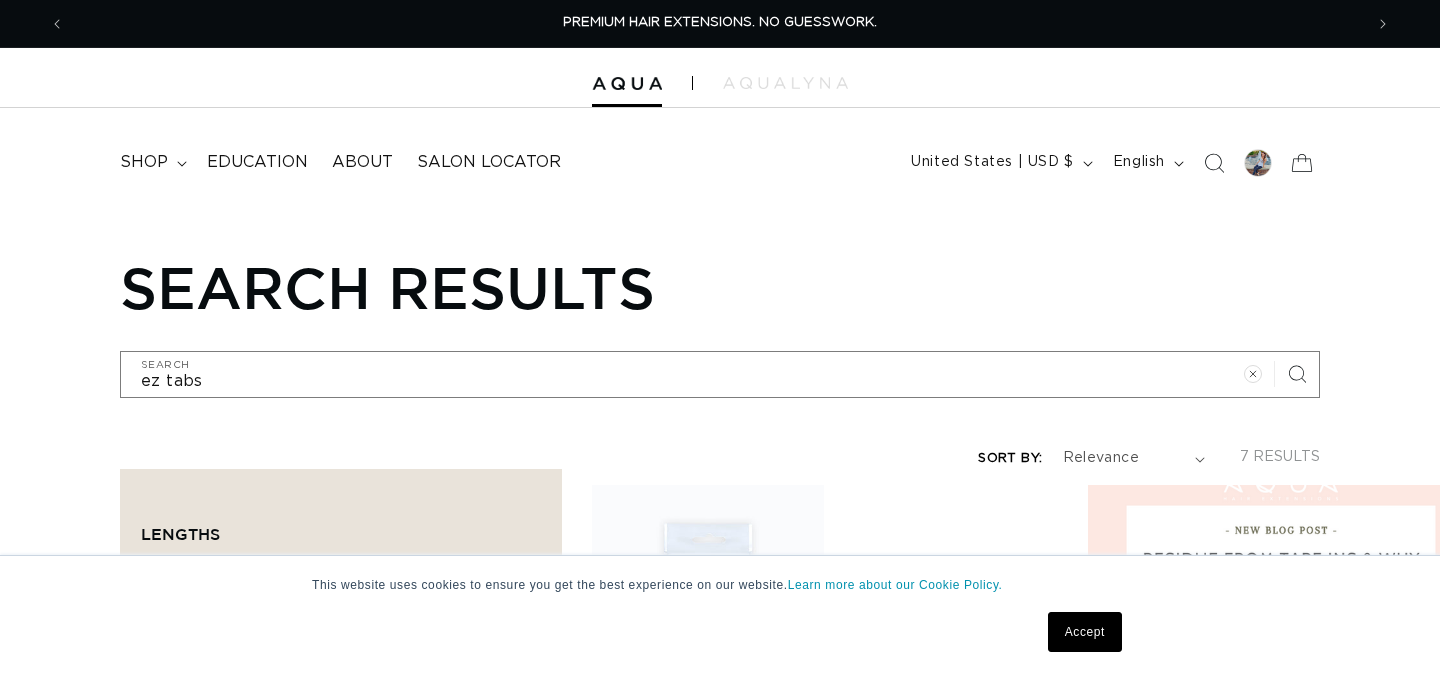 scroll, scrollTop: 0, scrollLeft: 0, axis: both 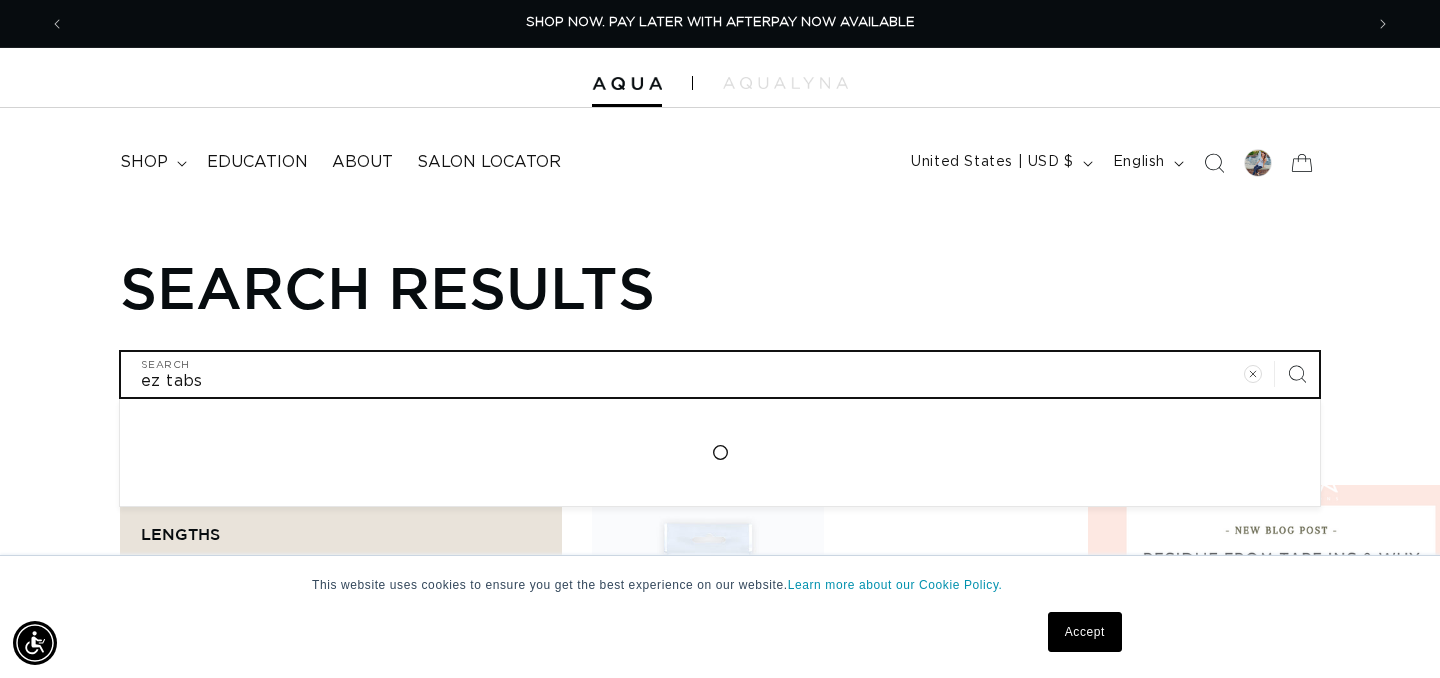 click on "ez tabs" at bounding box center [720, 374] 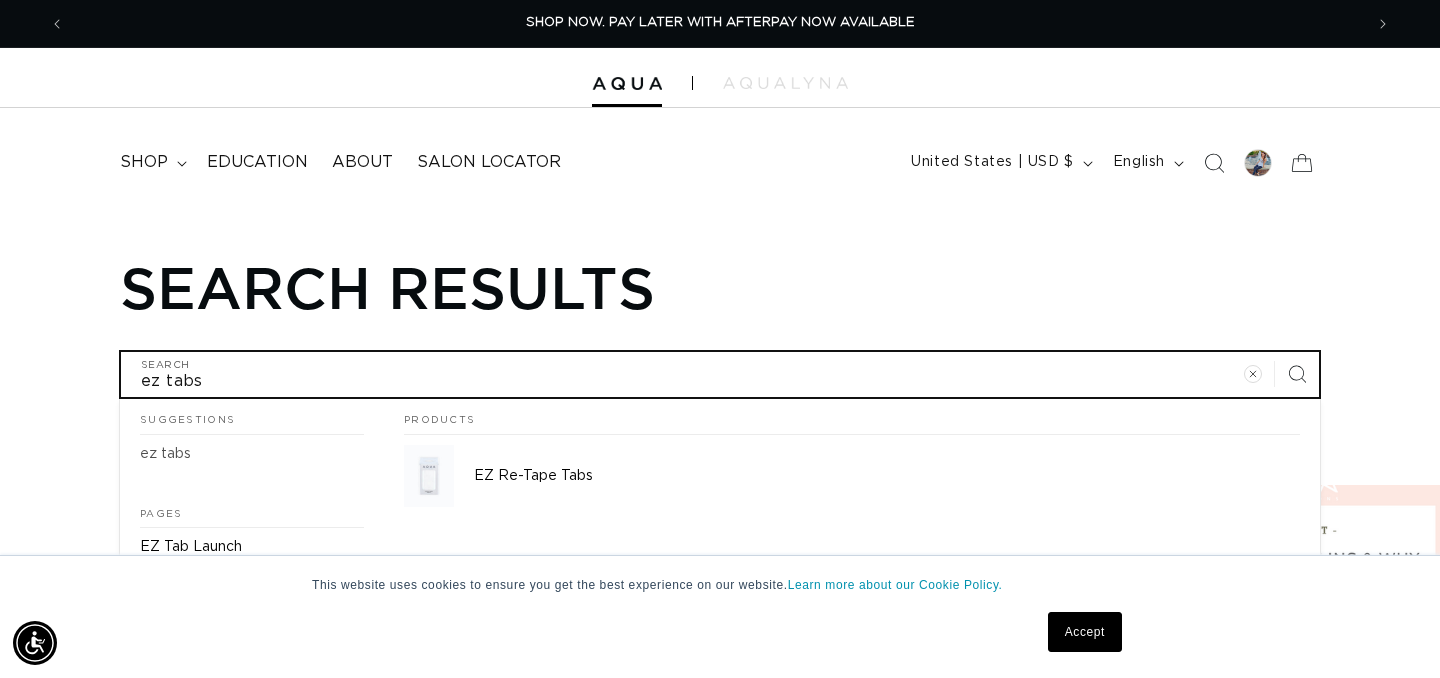 type on "t" 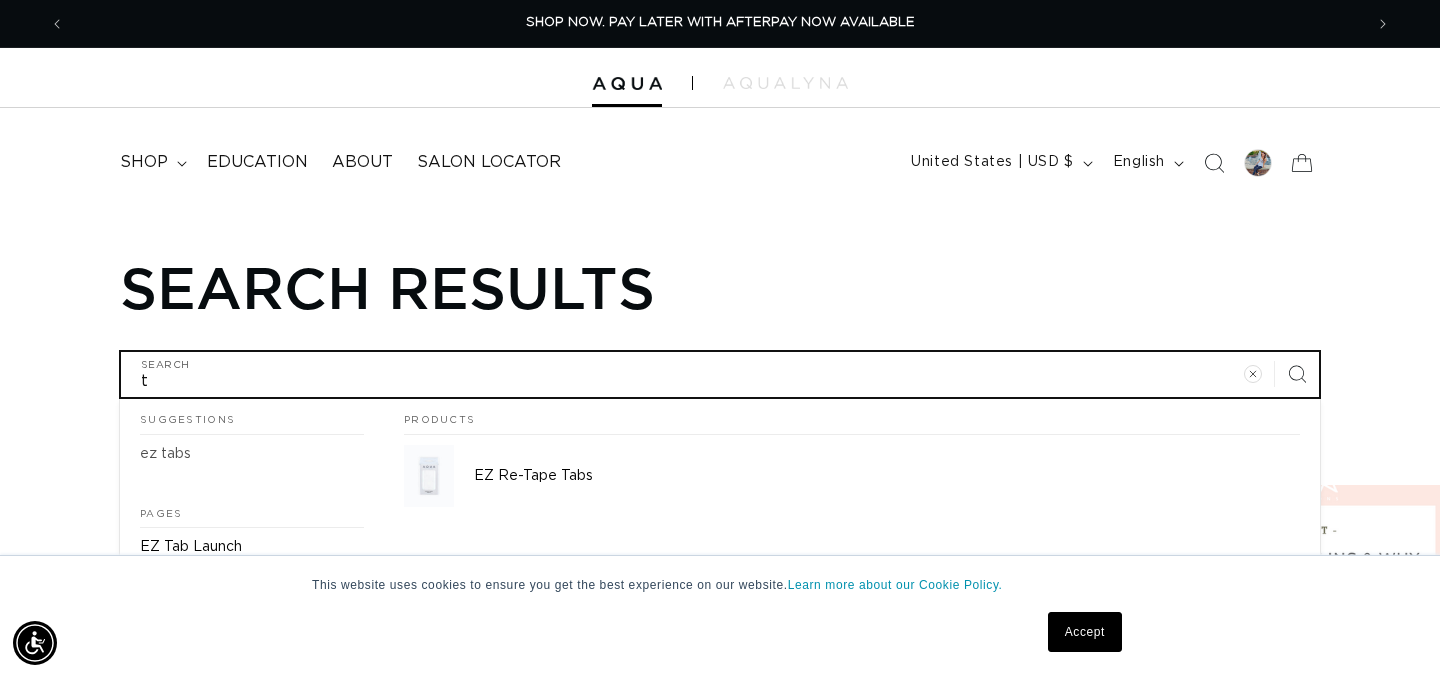 type on "ta" 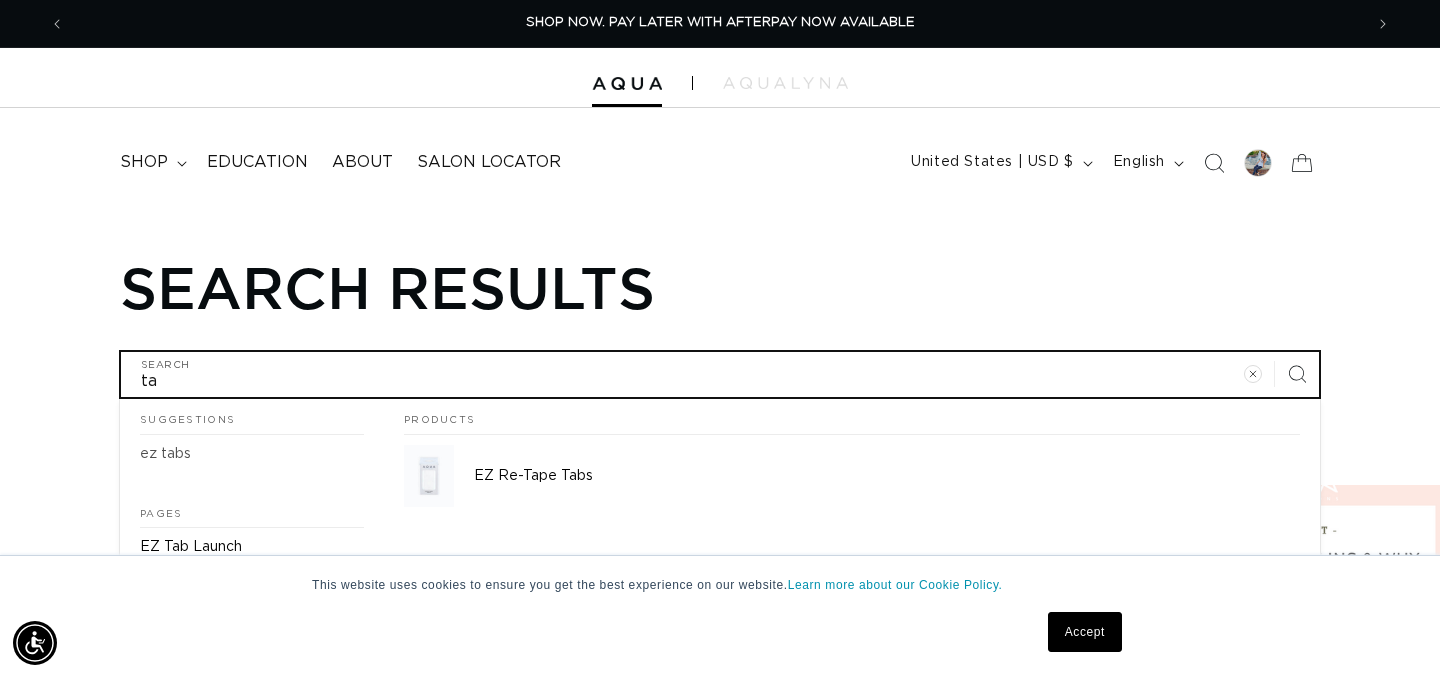 type on "tap" 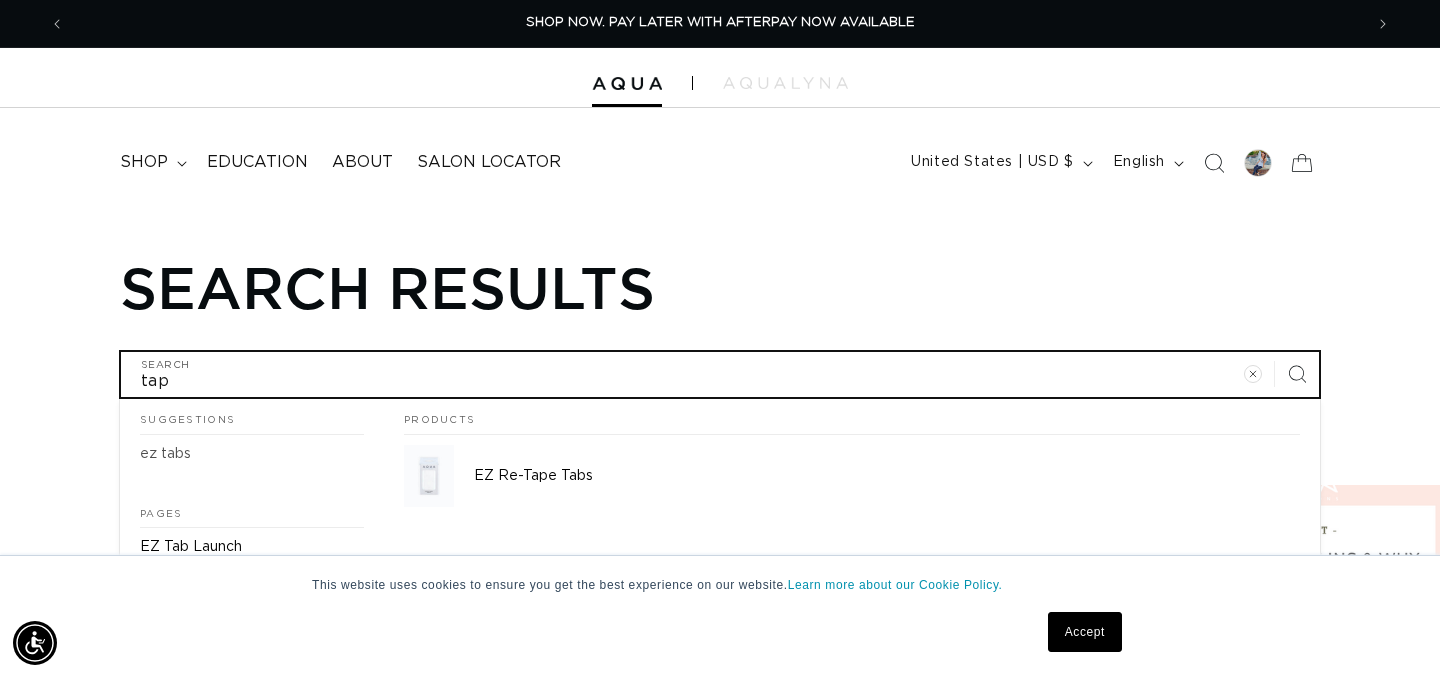 type on "tapr" 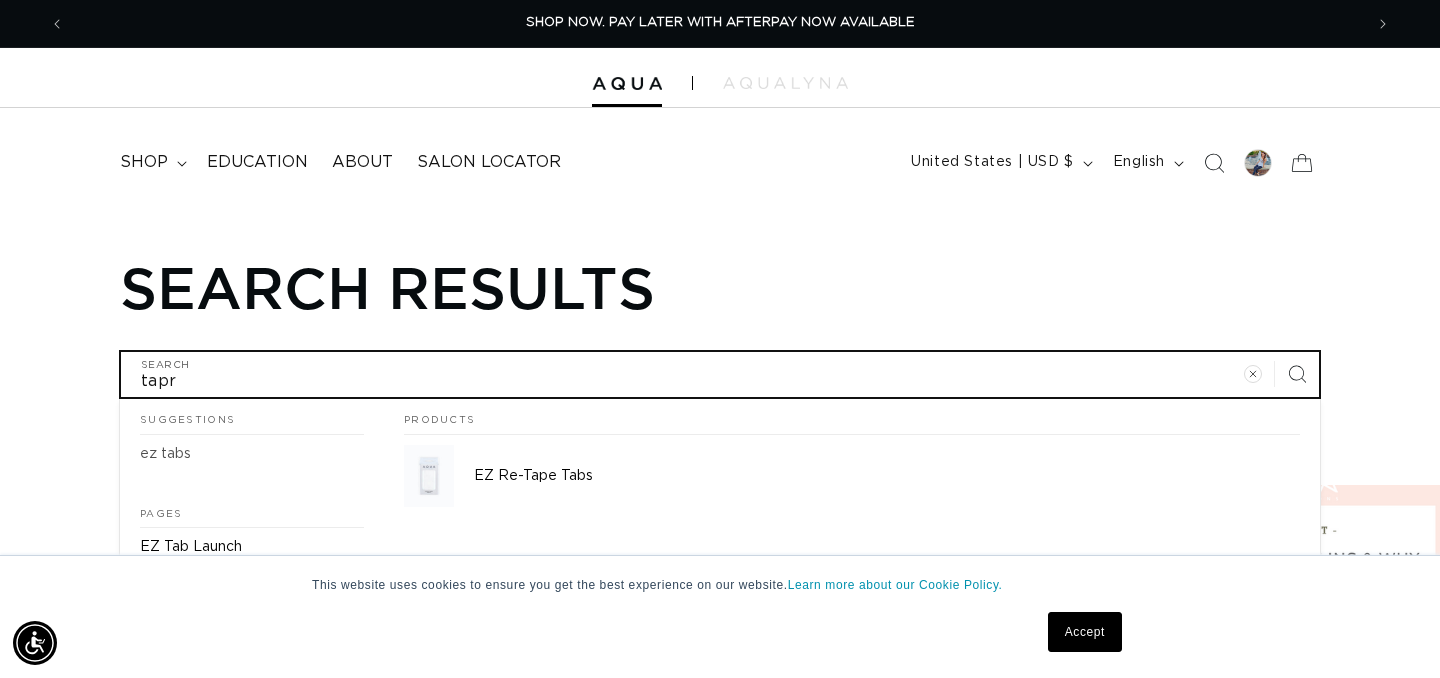 type on "tapr" 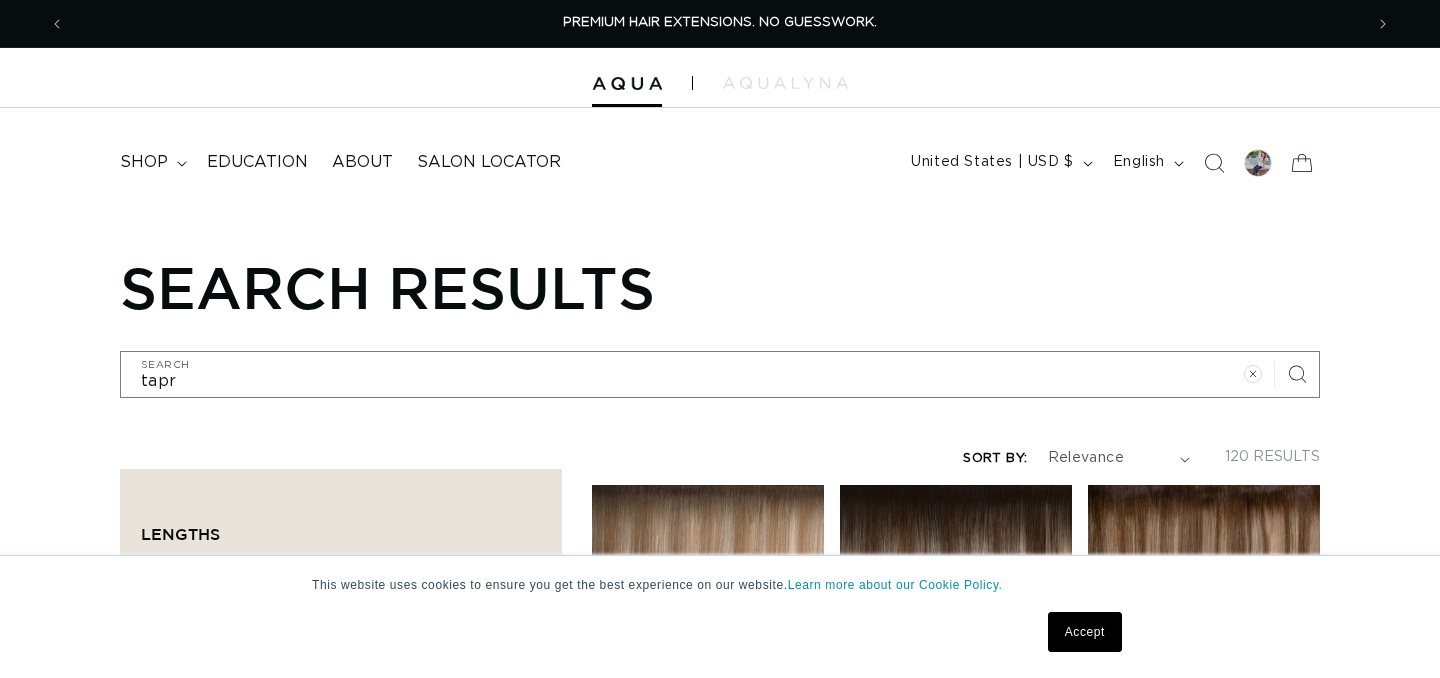 scroll, scrollTop: 0, scrollLeft: 0, axis: both 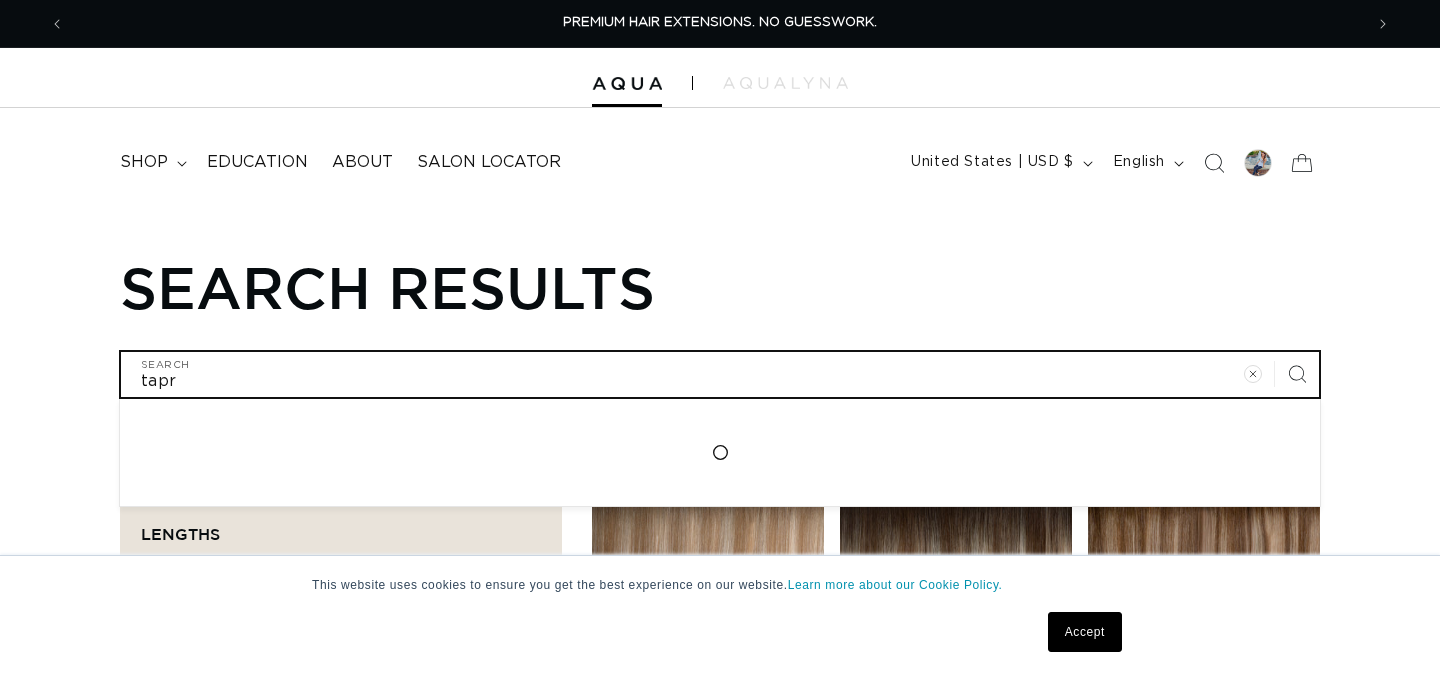 click on "tapr" at bounding box center [720, 374] 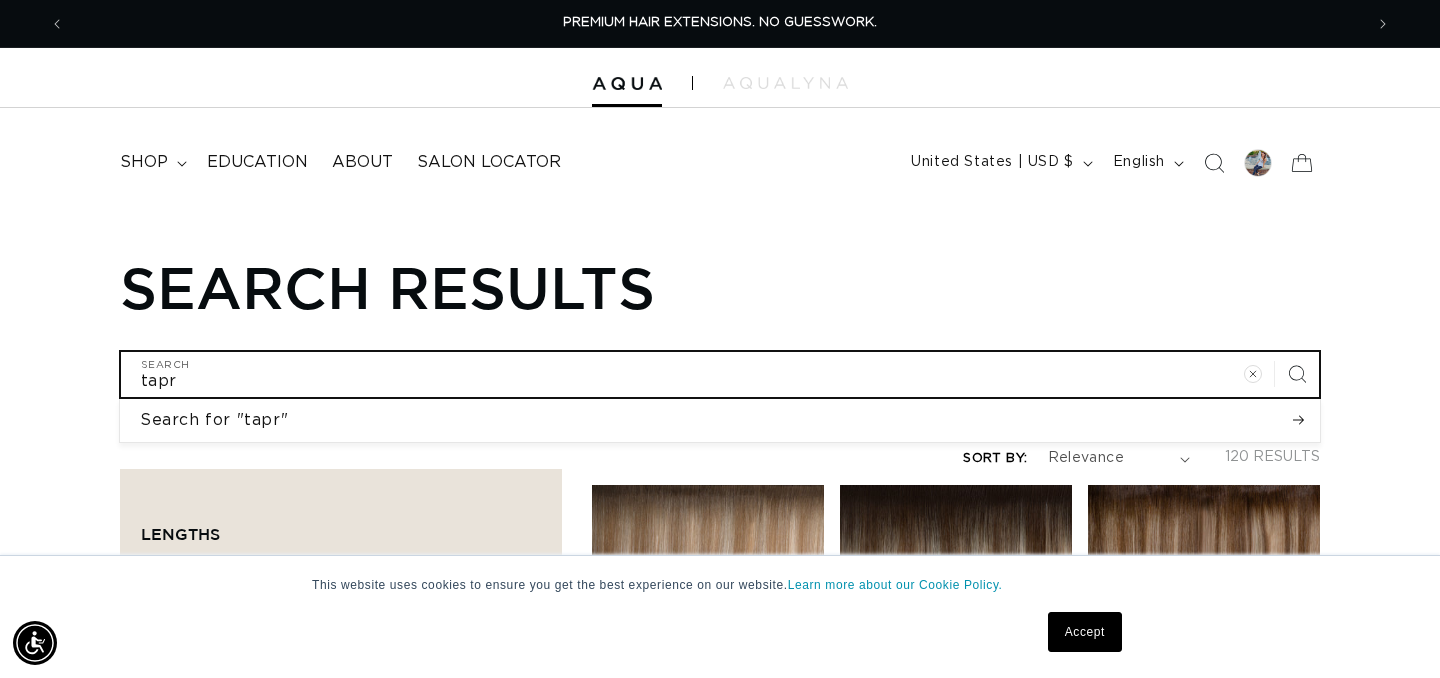 click on "tapr" at bounding box center (720, 374) 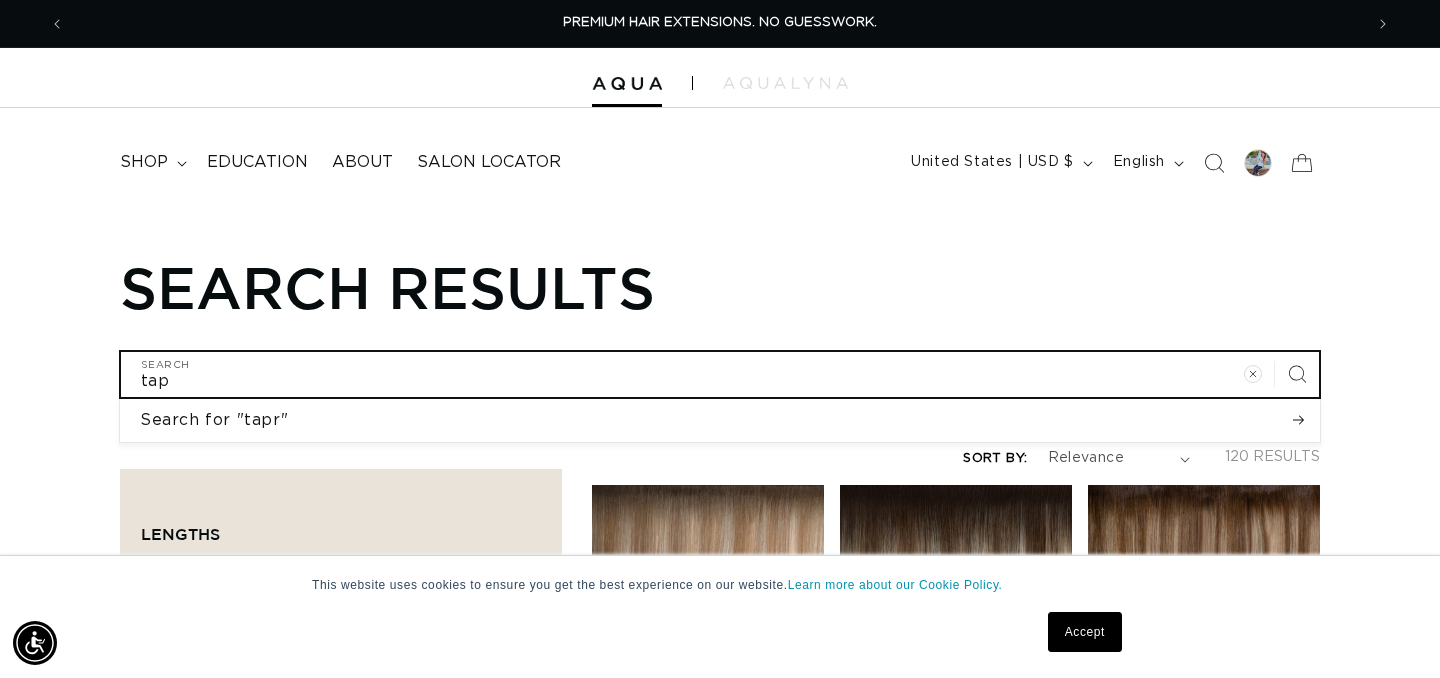 type on "tape" 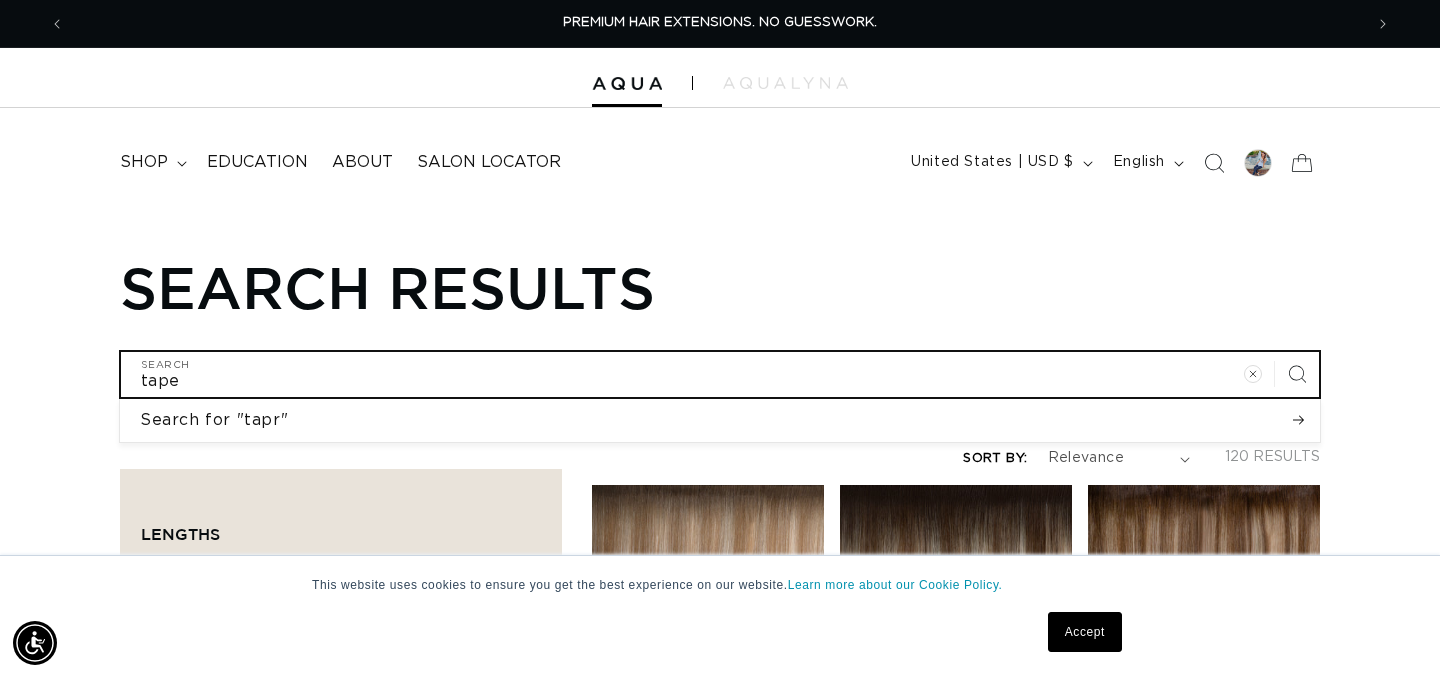type on "tape" 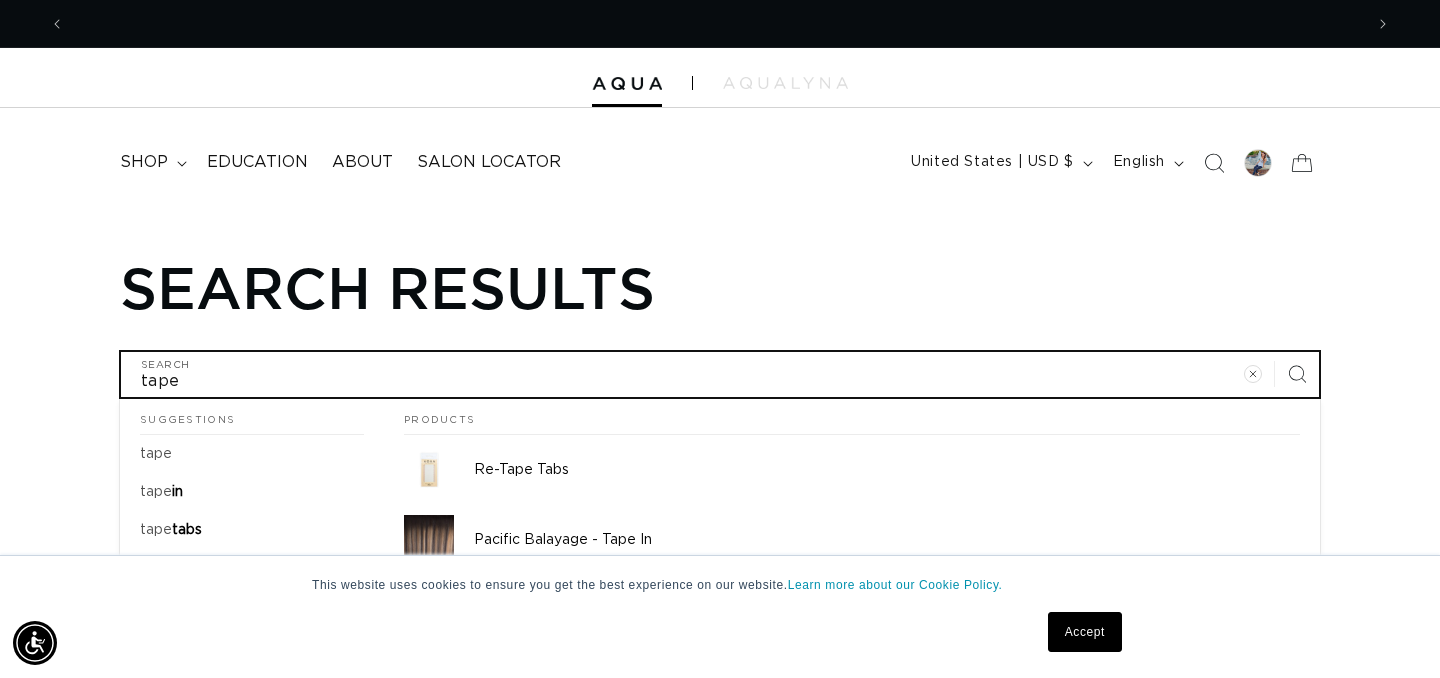scroll, scrollTop: 0, scrollLeft: 1298, axis: horizontal 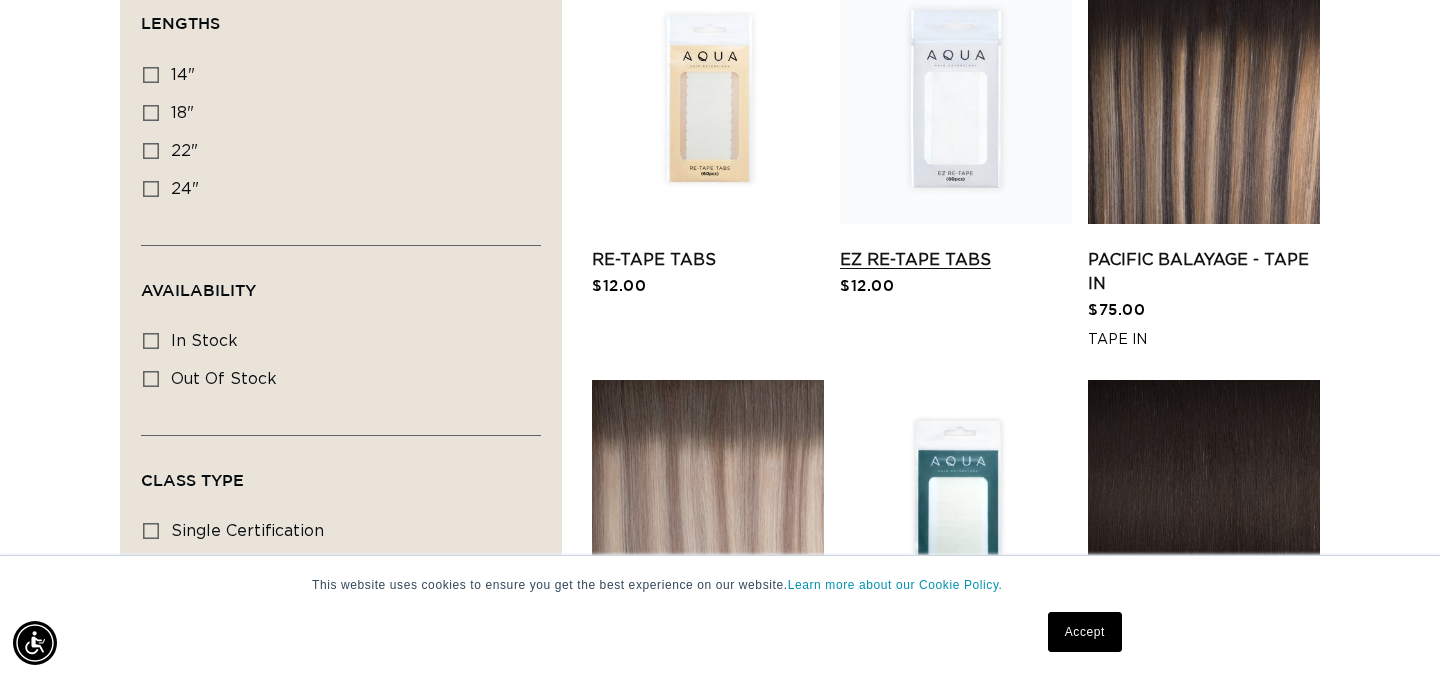 click on "EZ Re-Tape Tabs" at bounding box center [956, 260] 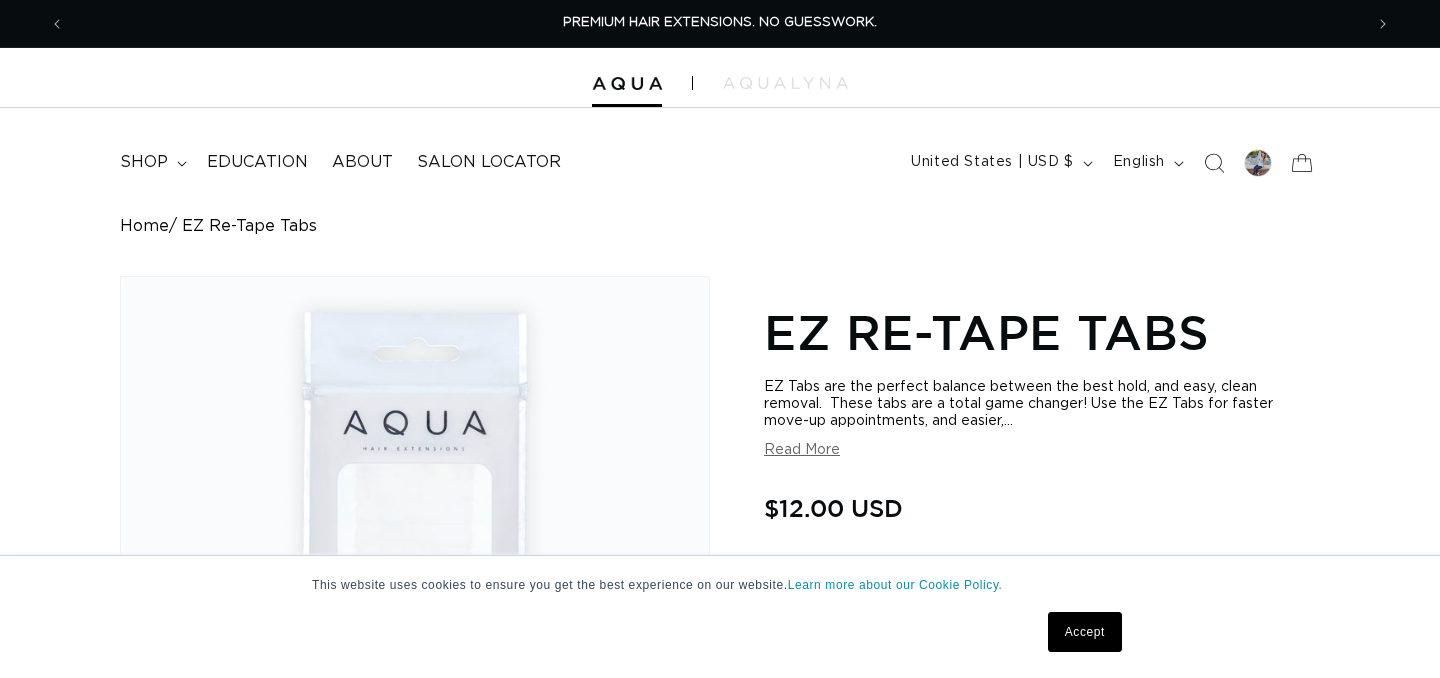 scroll, scrollTop: 0, scrollLeft: 0, axis: both 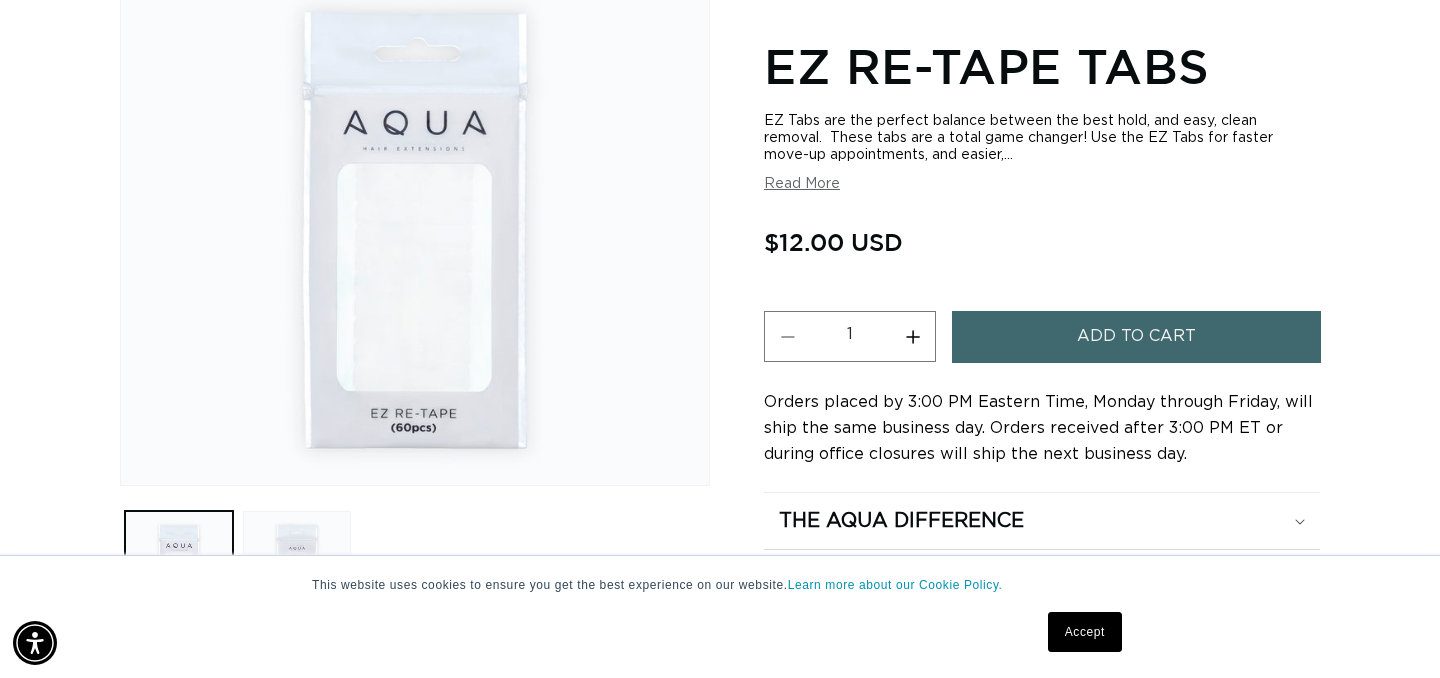 click on "Increase quantity for EZ Re-Tape Tabs" at bounding box center (912, 336) 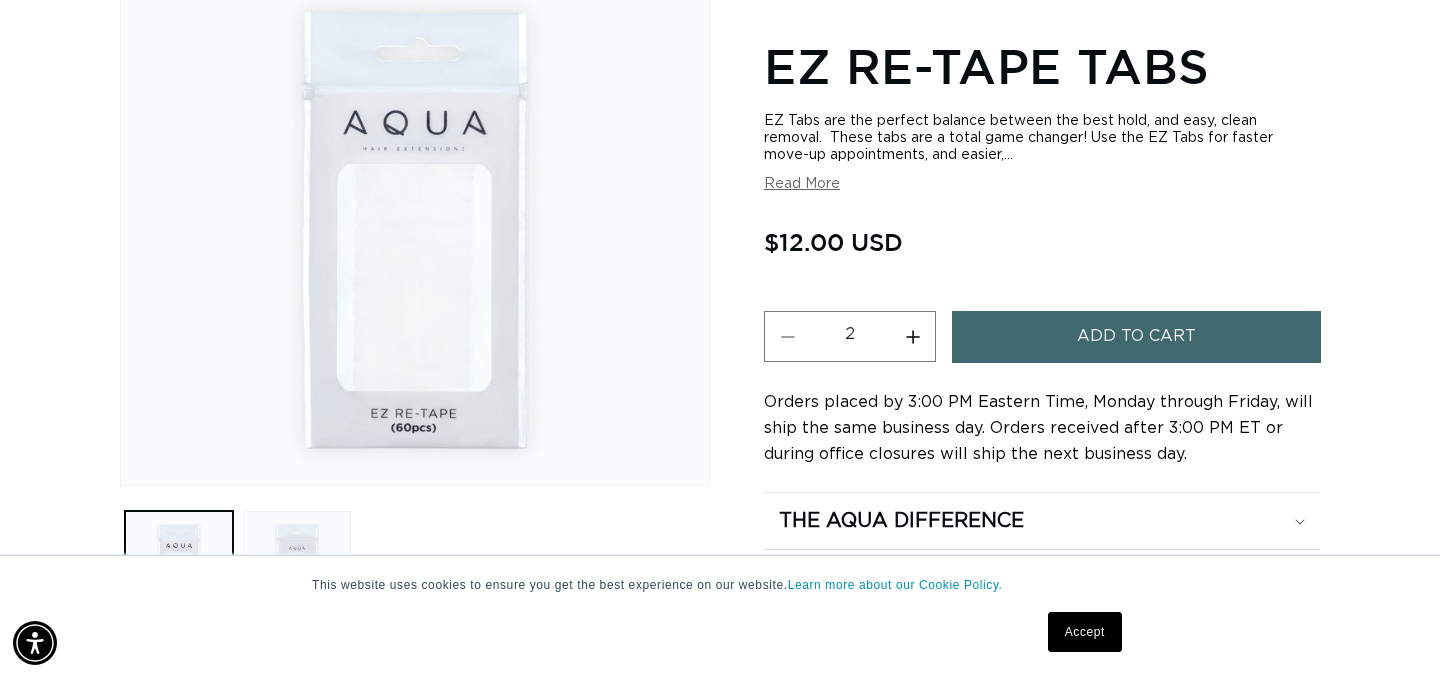 scroll, scrollTop: 0, scrollLeft: 2596, axis: horizontal 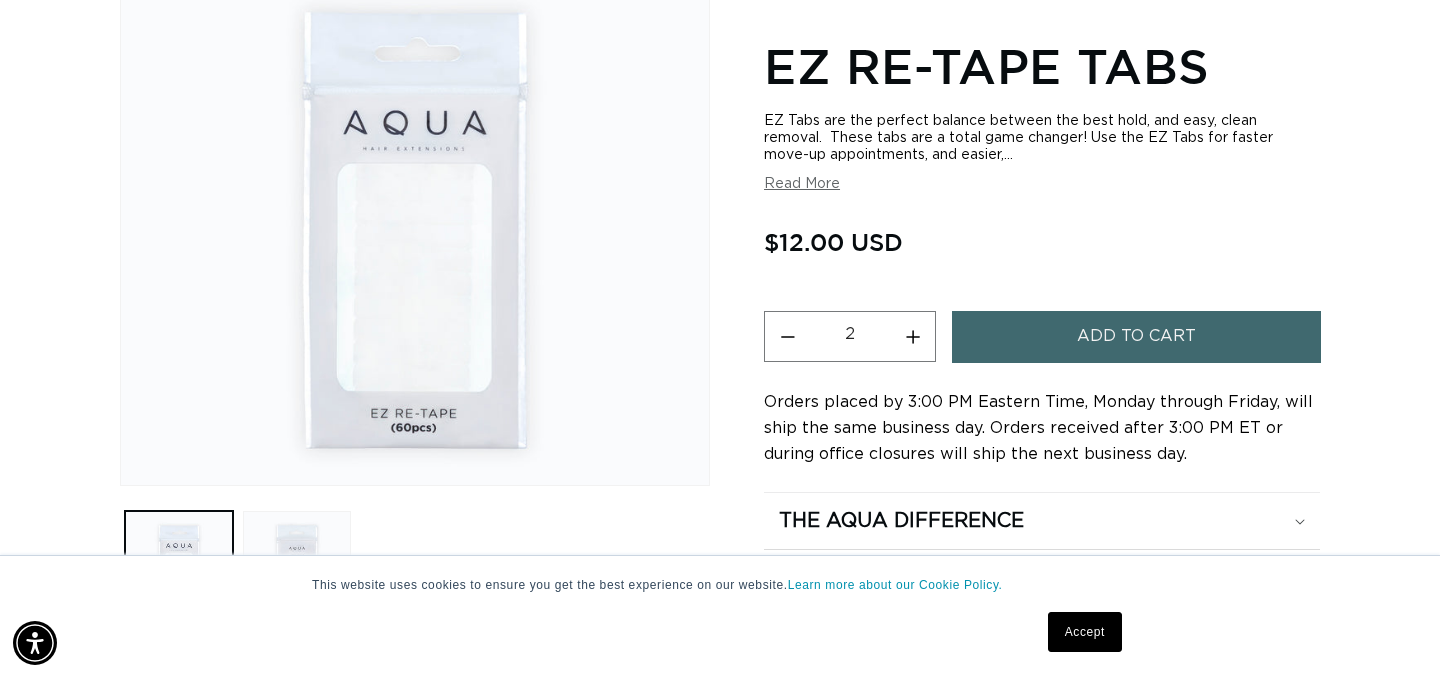 click on "Add to cart" at bounding box center (1136, 336) 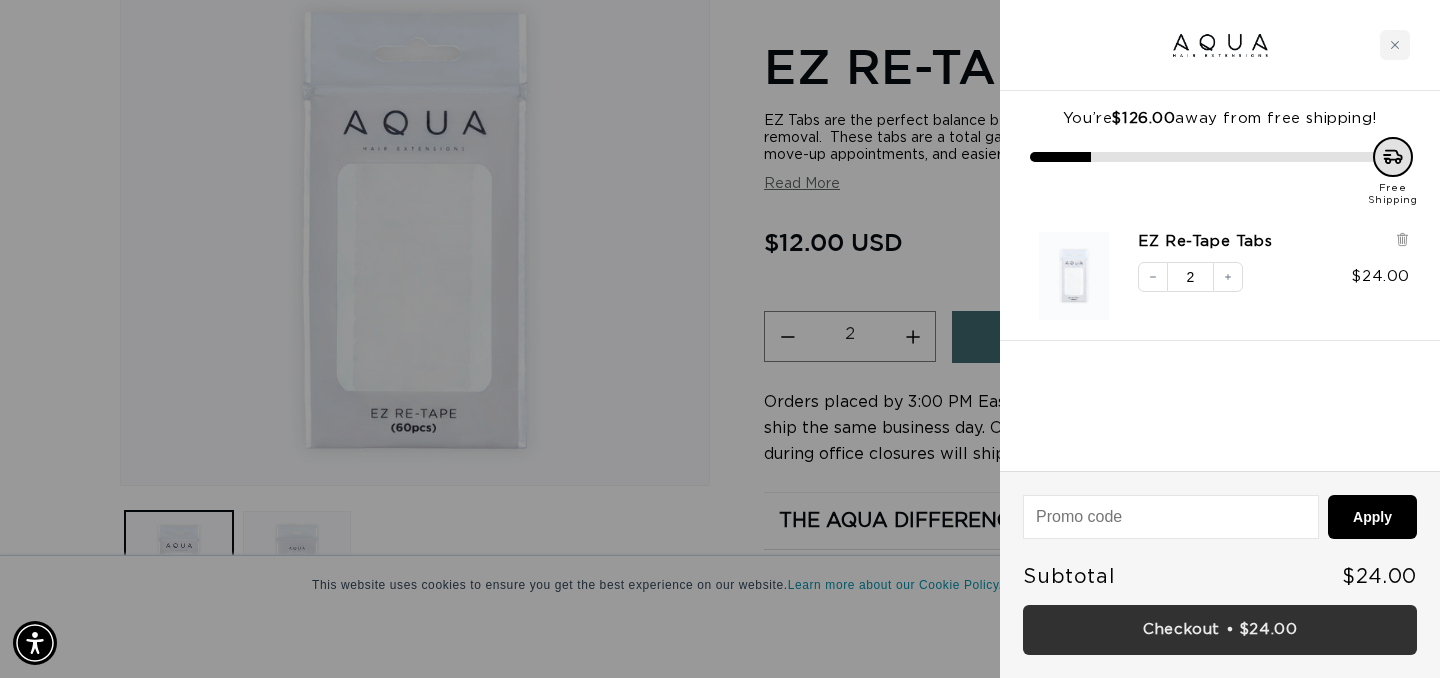 scroll, scrollTop: 0, scrollLeft: 0, axis: both 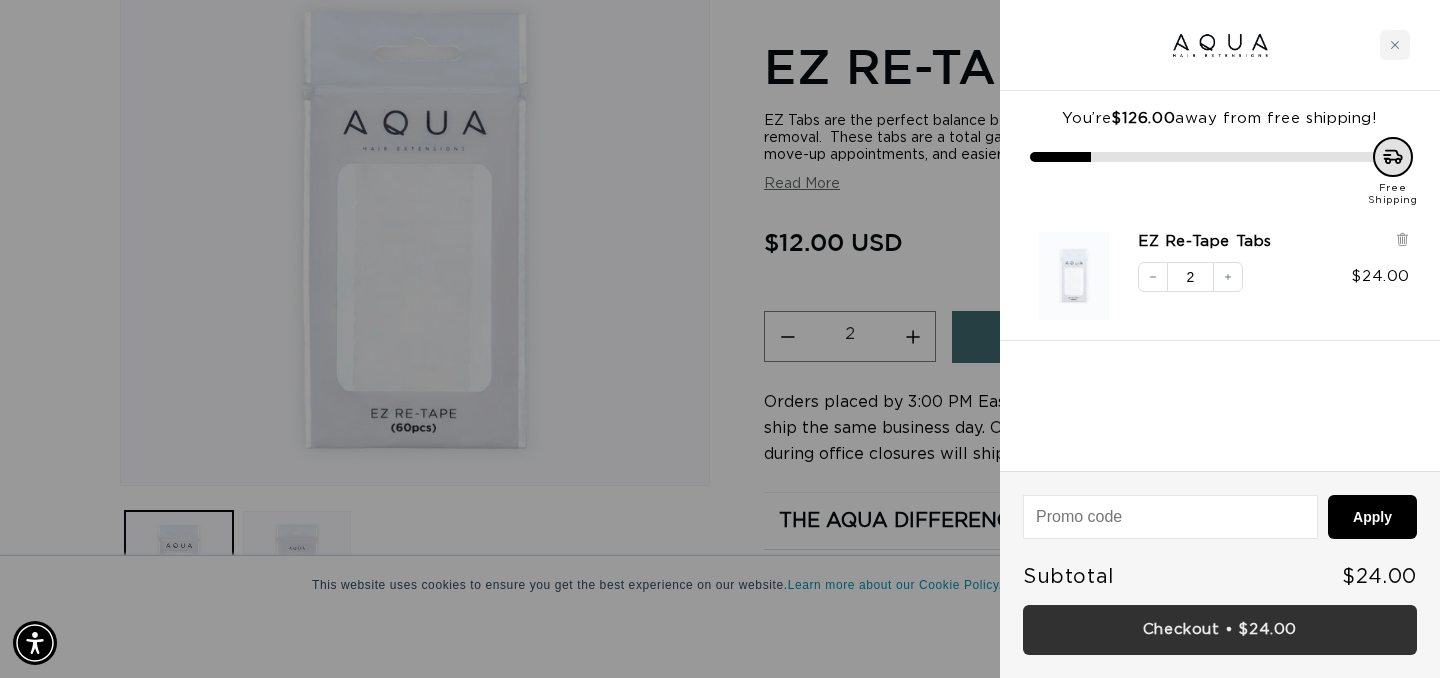 click on "Checkout • $24.00" at bounding box center [1220, 630] 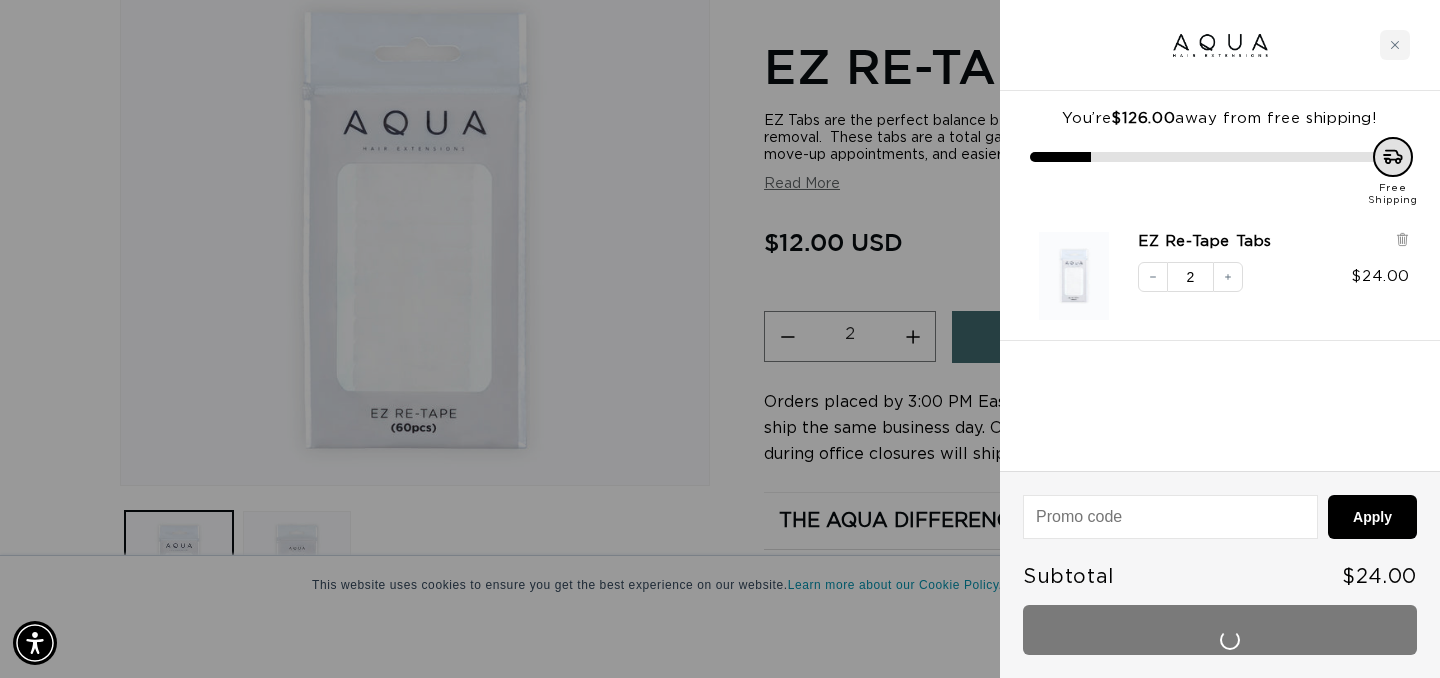scroll, scrollTop: 0, scrollLeft: 1298, axis: horizontal 